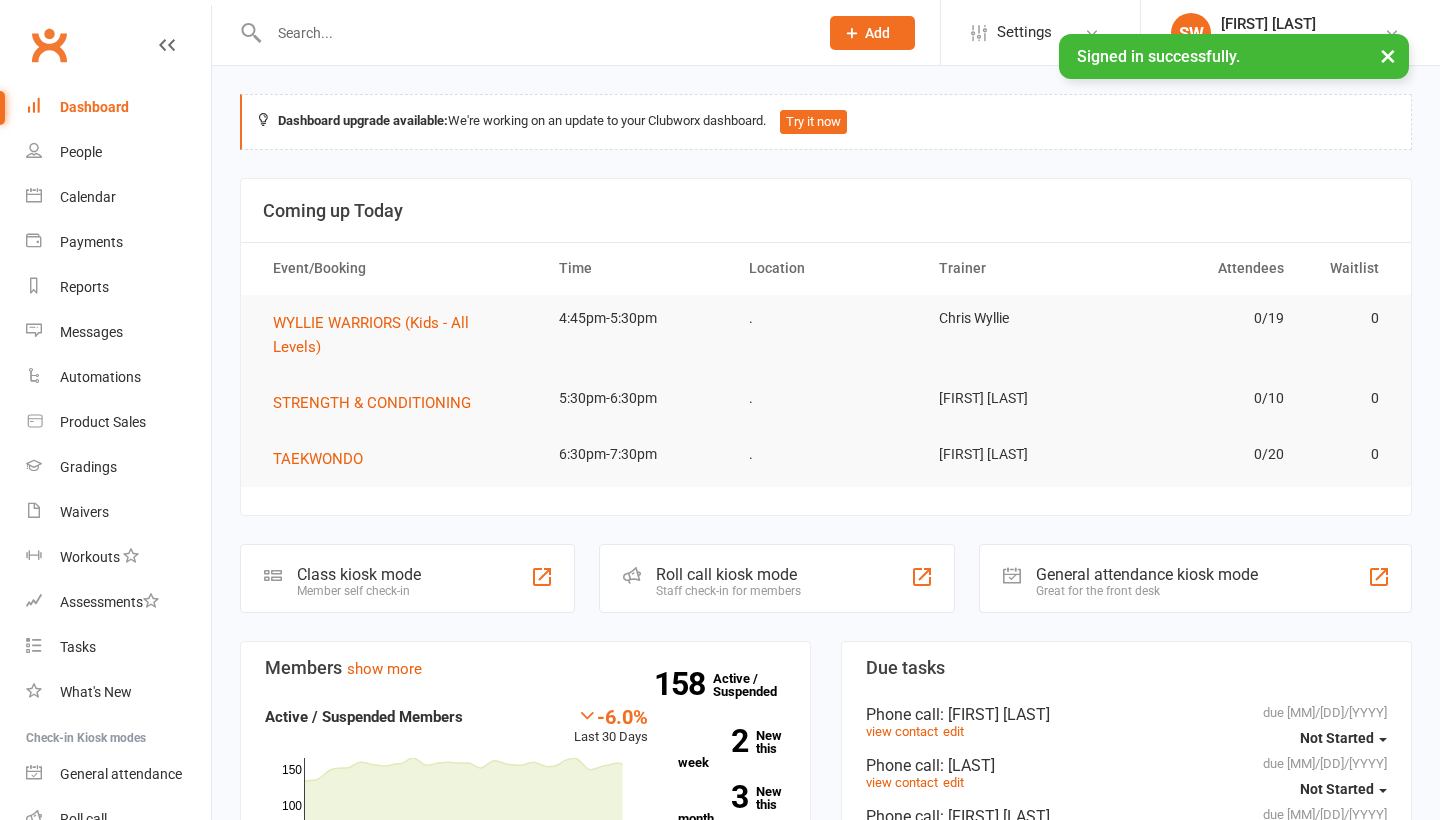 scroll, scrollTop: 0, scrollLeft: 0, axis: both 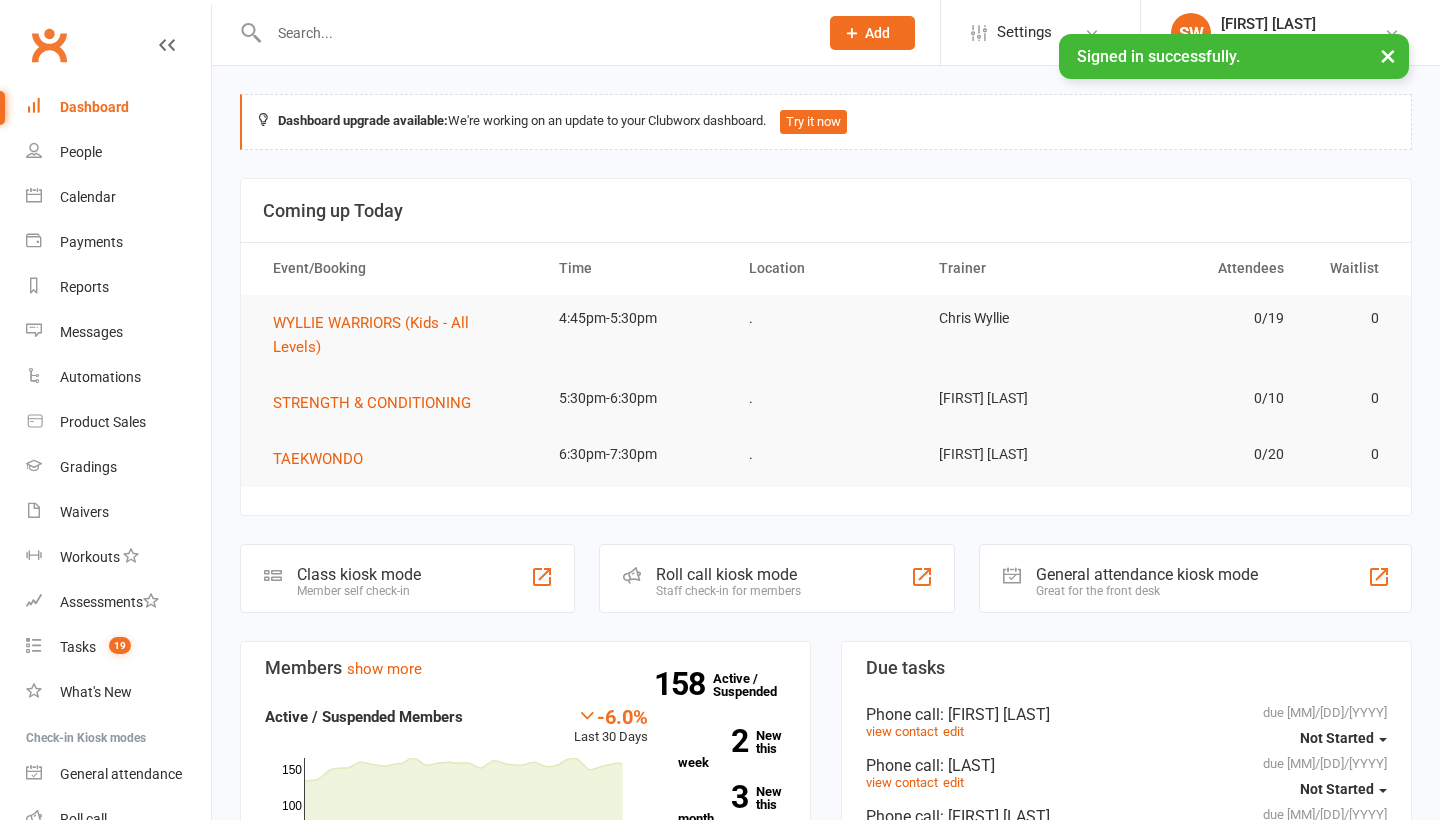 click at bounding box center (533, 33) 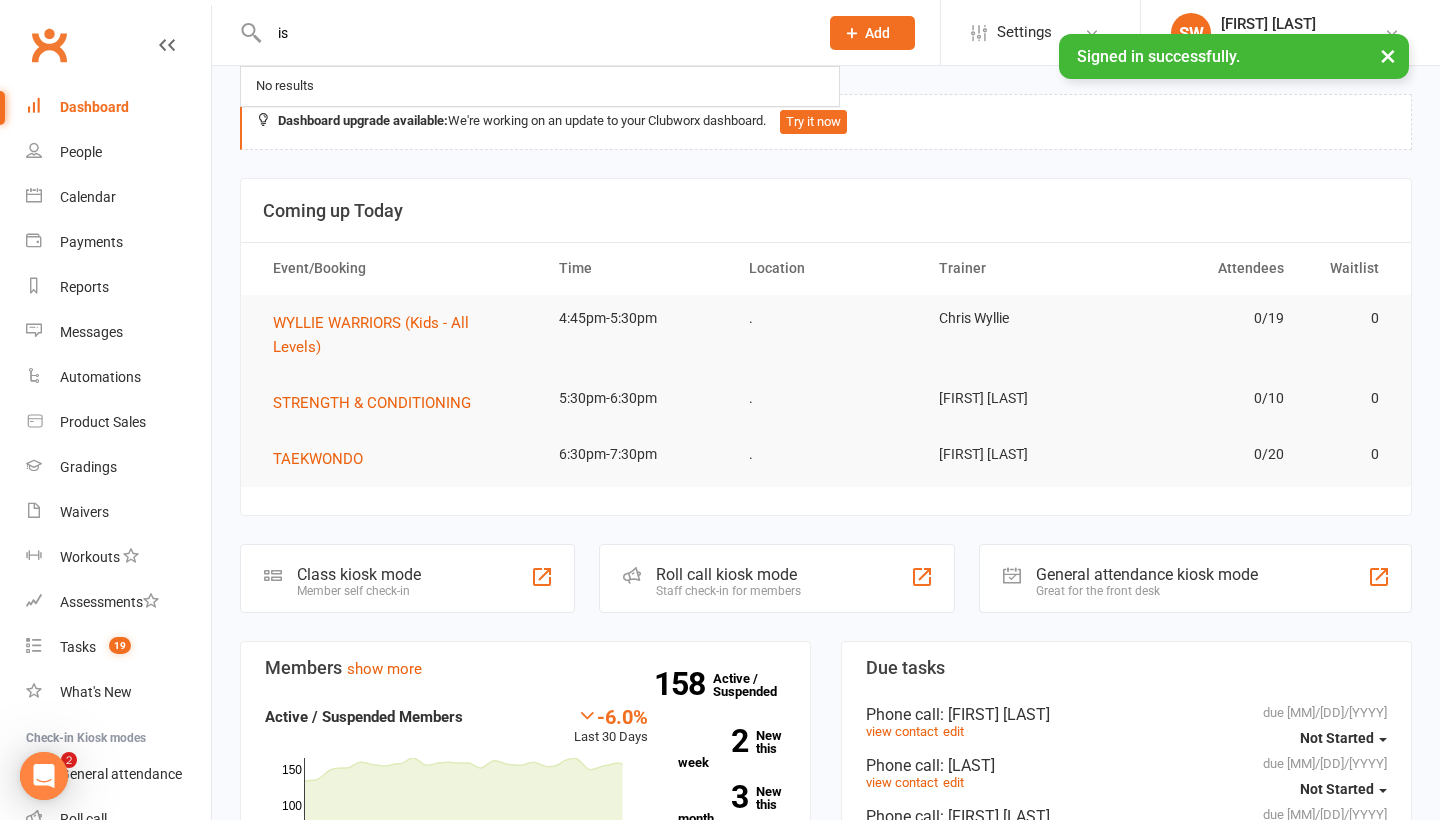 scroll, scrollTop: 0, scrollLeft: 0, axis: both 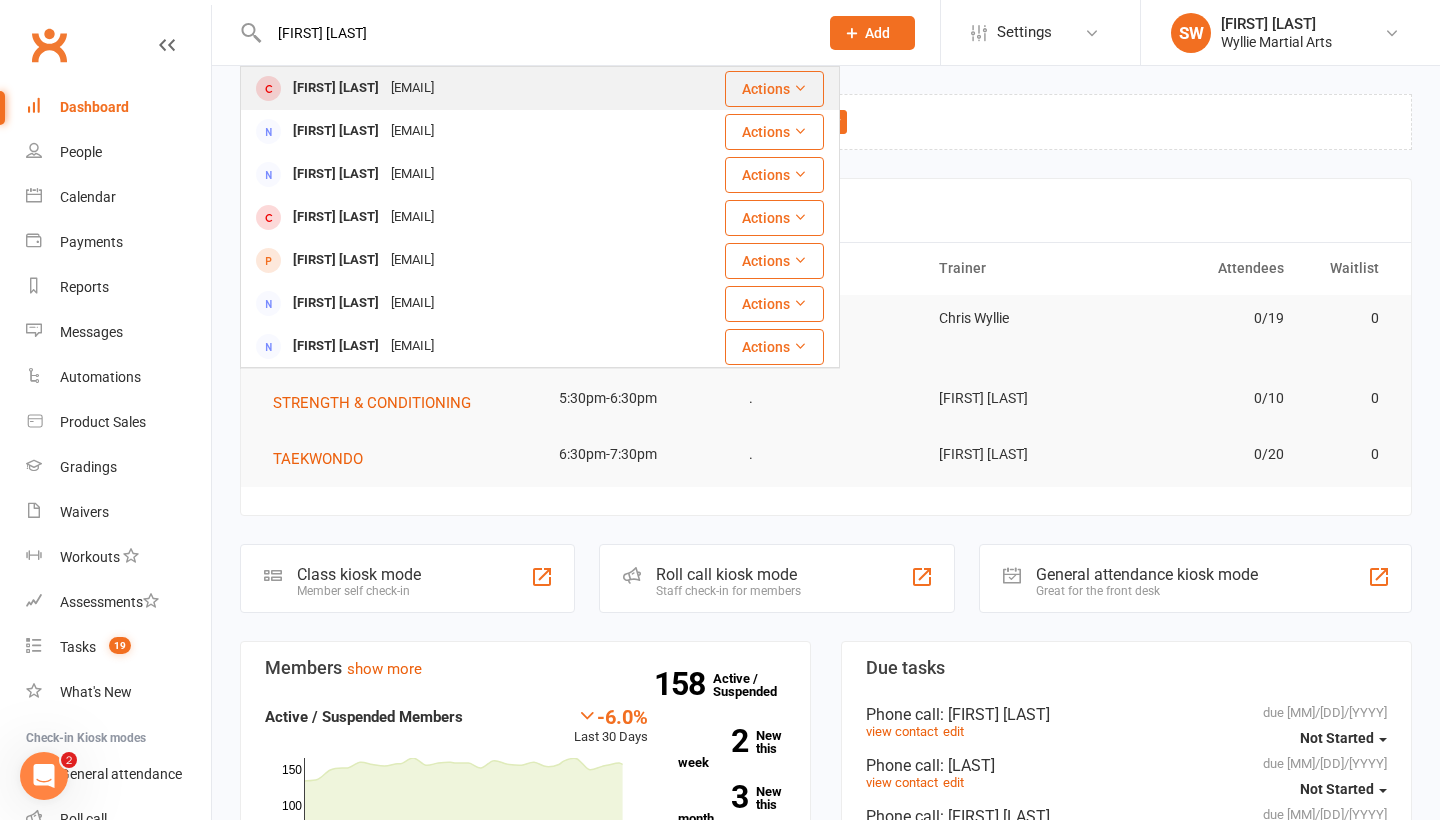 type on "[FIRST] [LAST]" 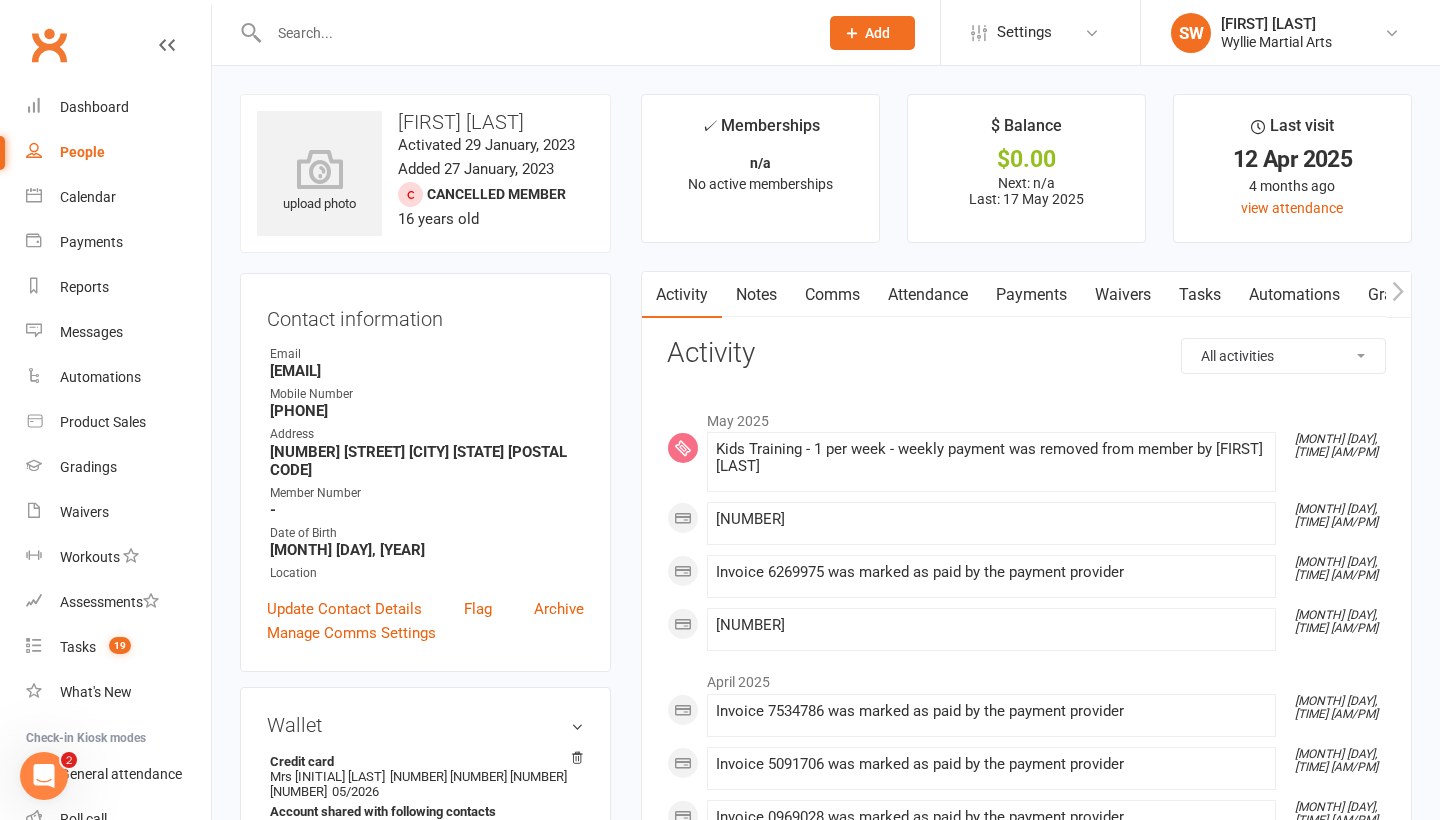 click on "Payments" at bounding box center (1031, 295) 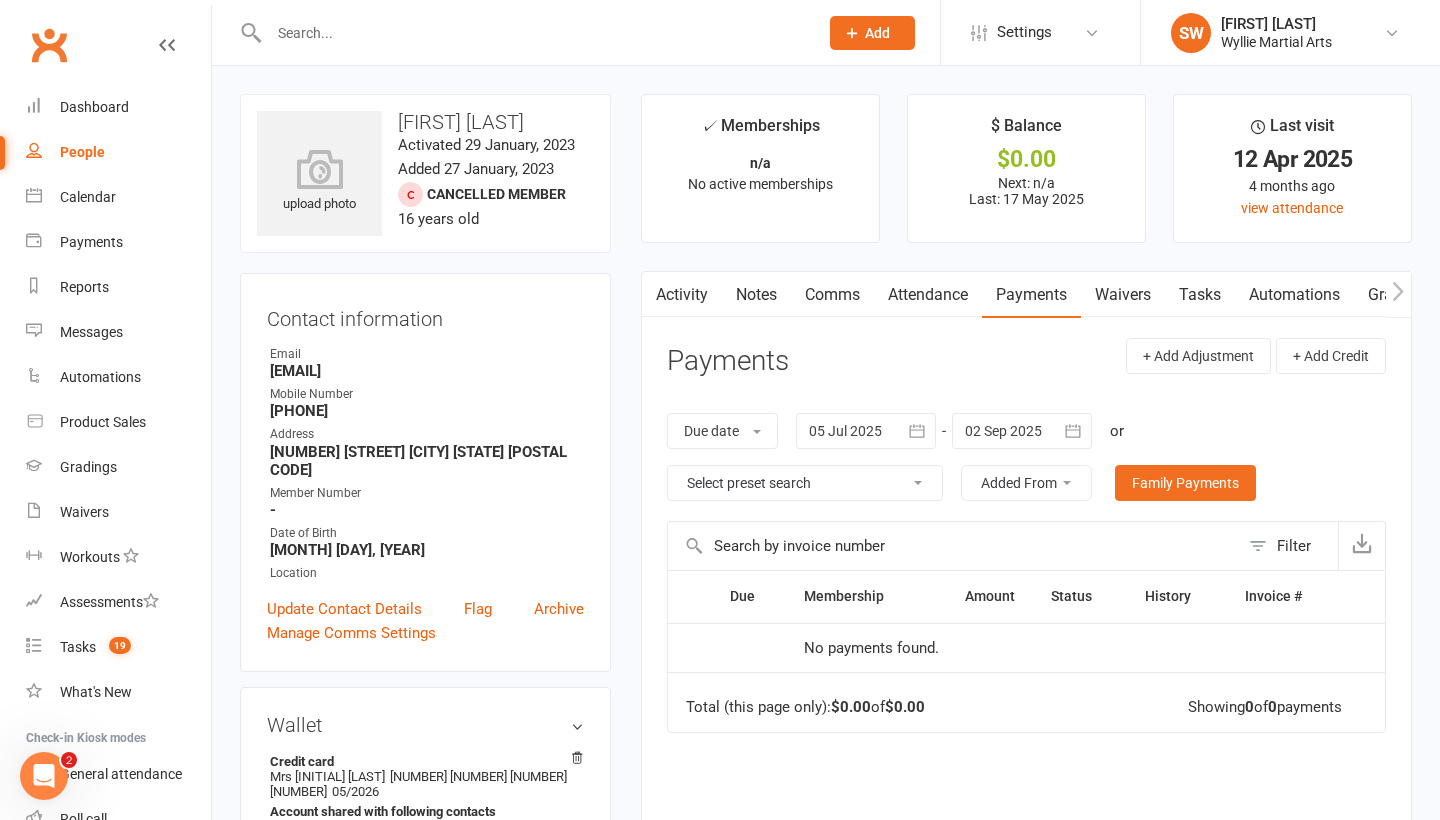 click on "Activity" at bounding box center (682, 295) 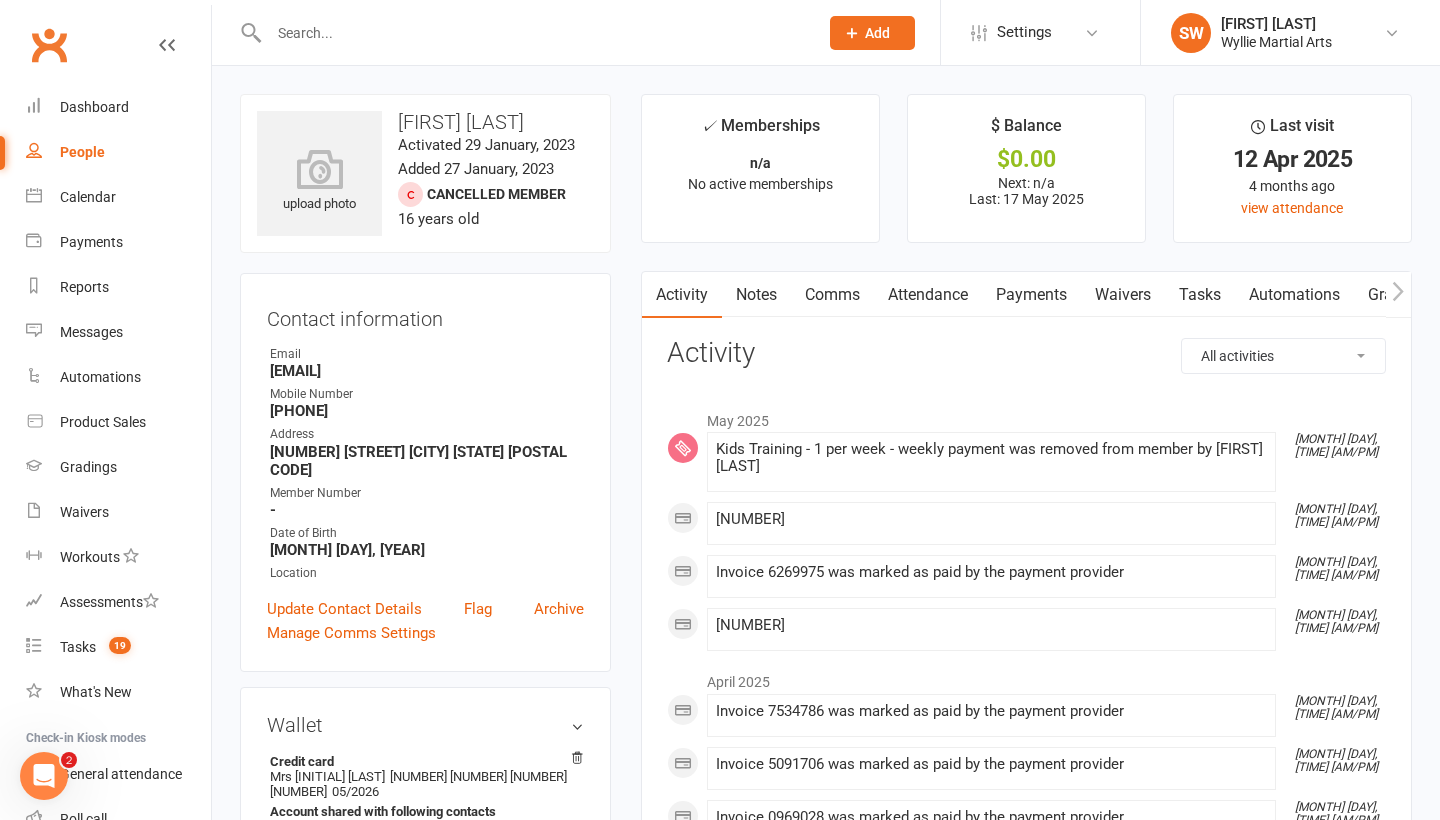 click on "Payments" at bounding box center [1031, 295] 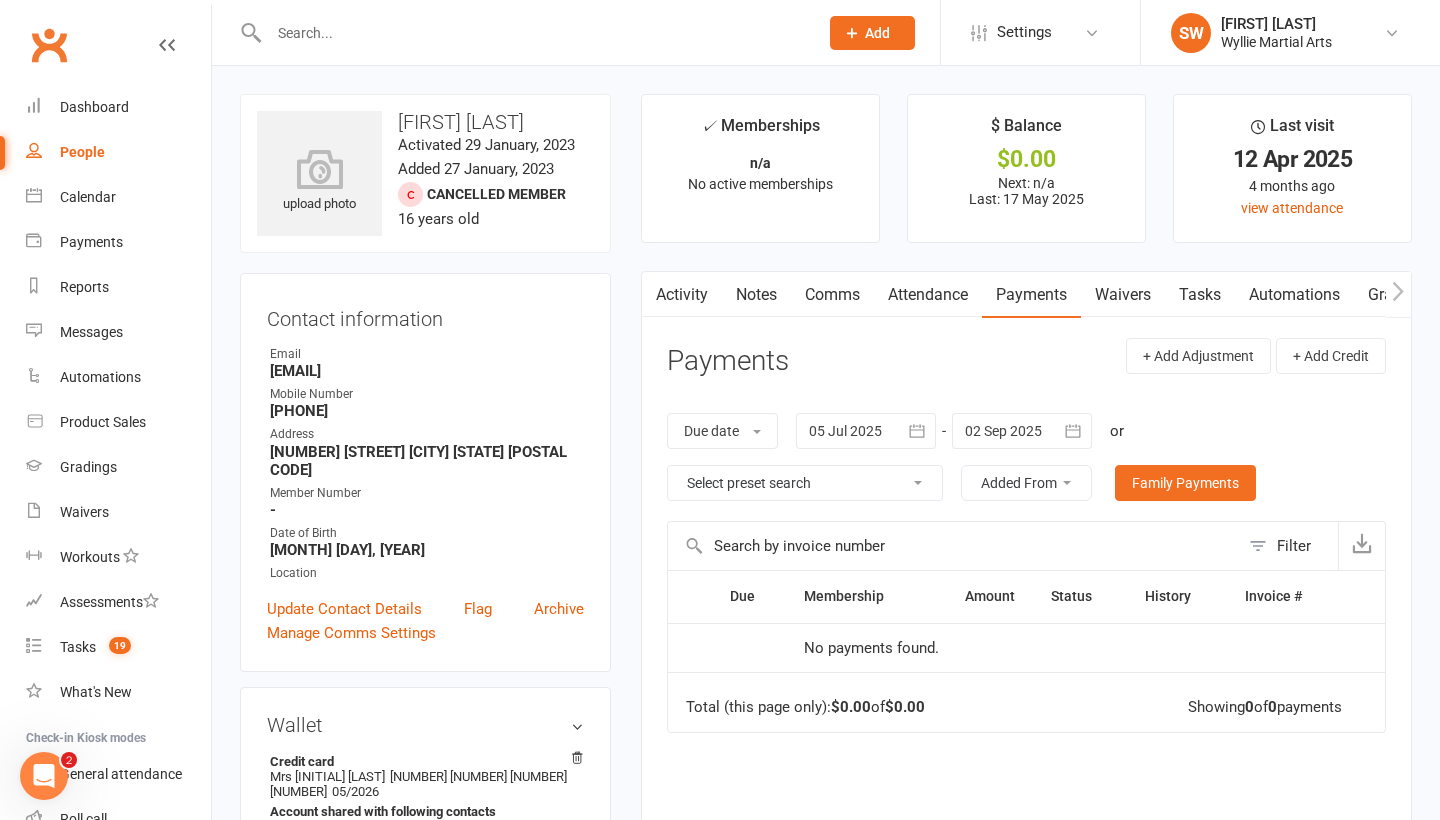 click at bounding box center (866, 431) 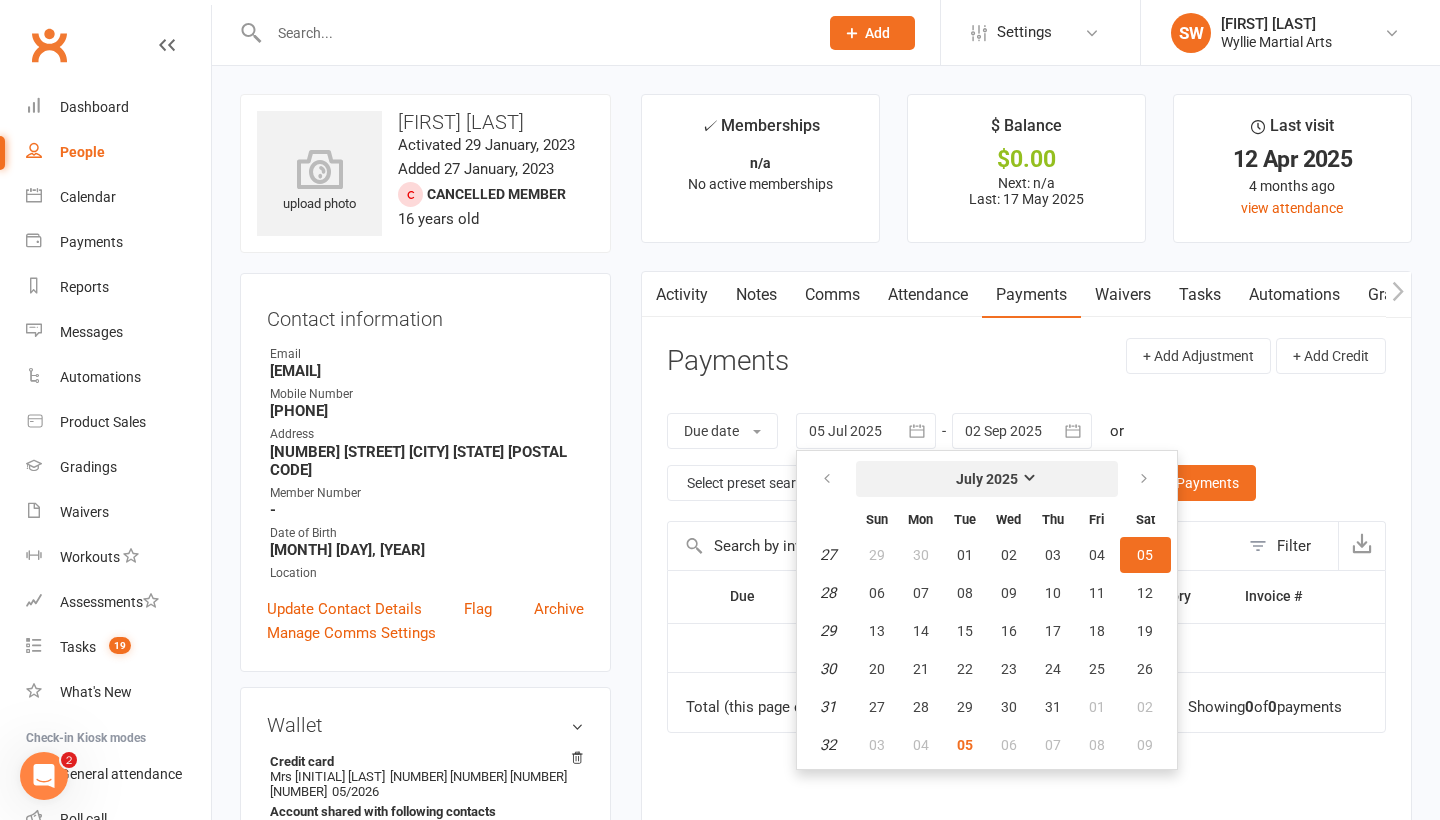 click on "July 2025" at bounding box center [987, 479] 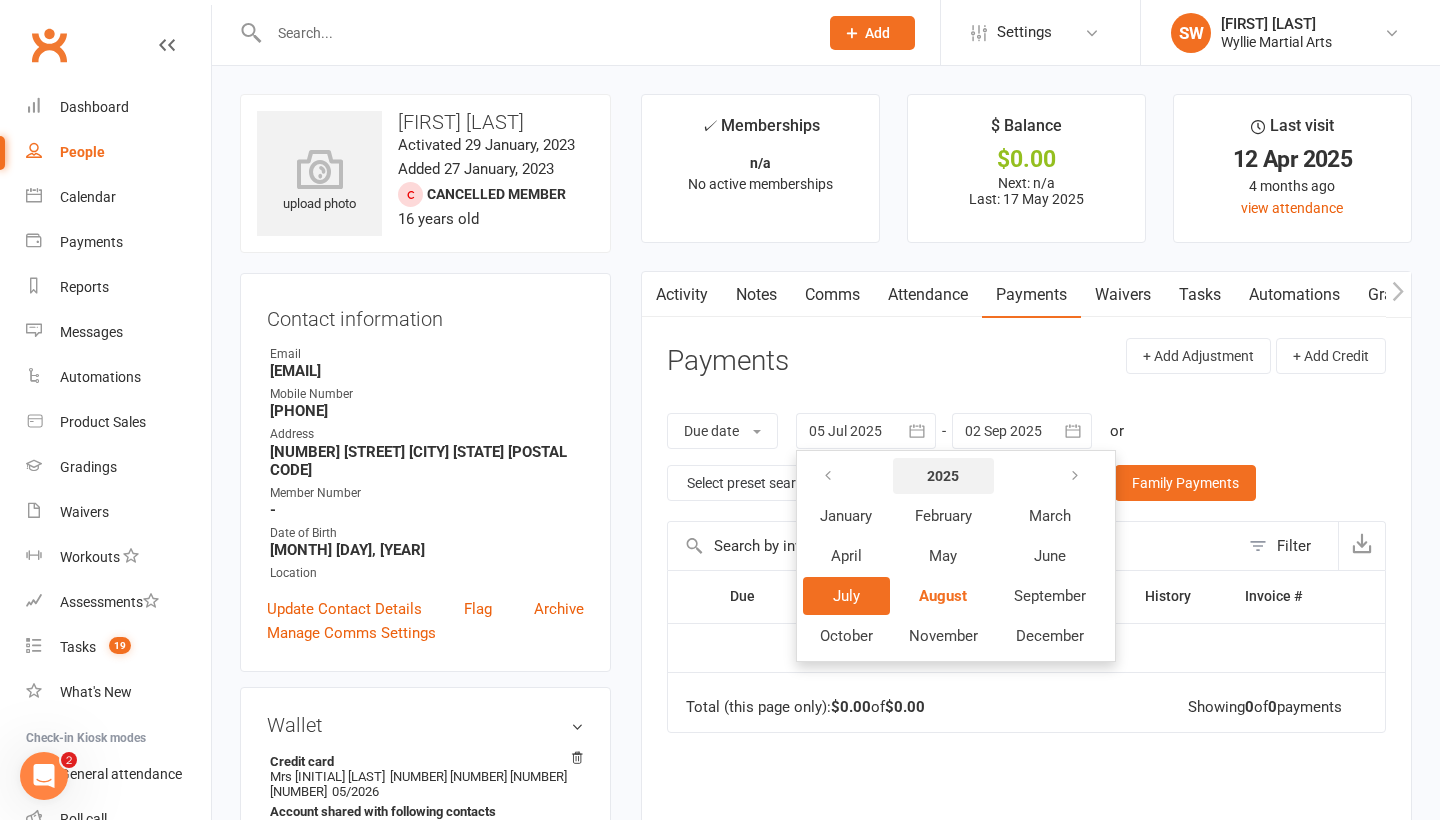 click on "2025" at bounding box center [943, 476] 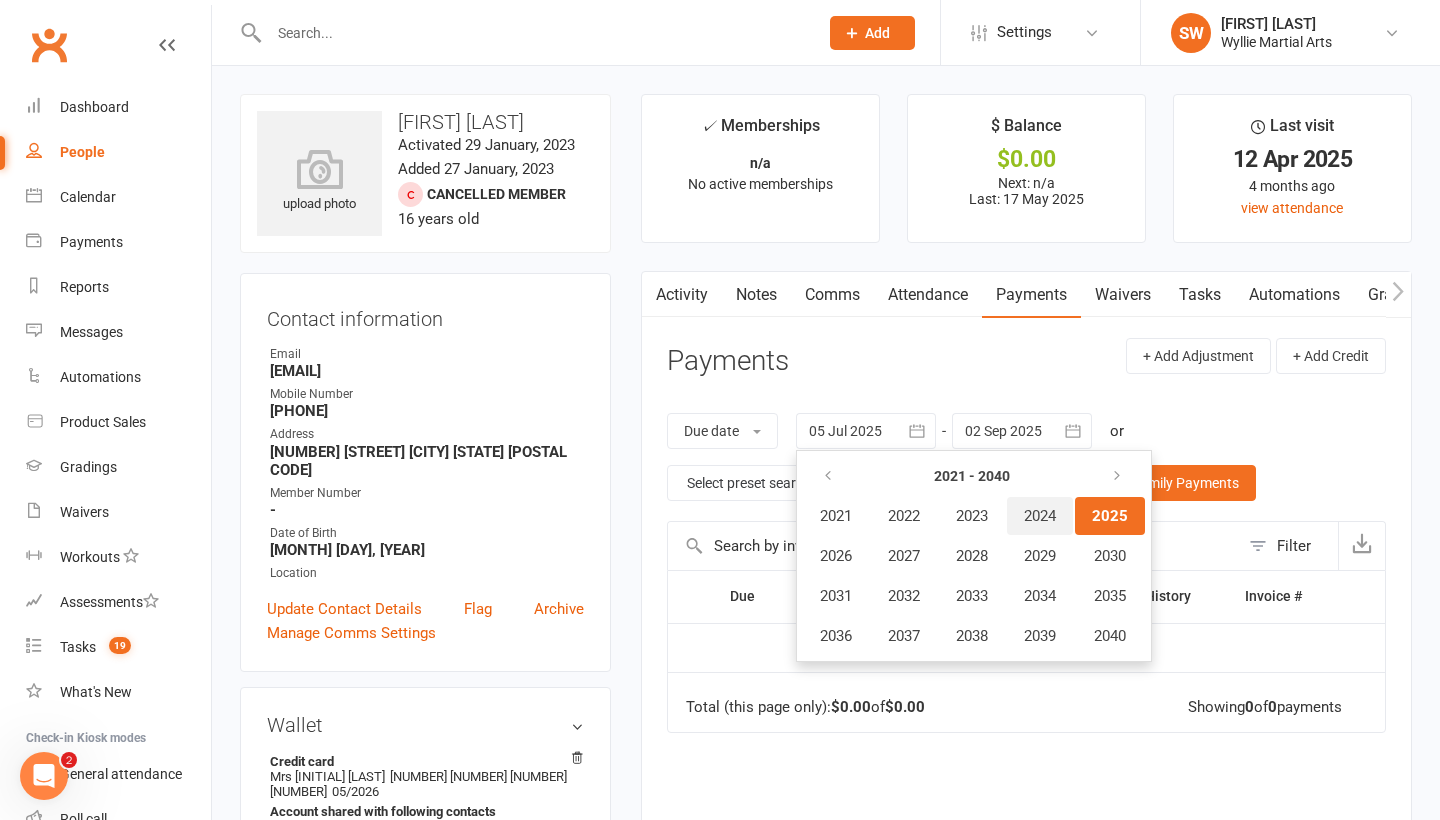 click on "2024" at bounding box center [1040, 516] 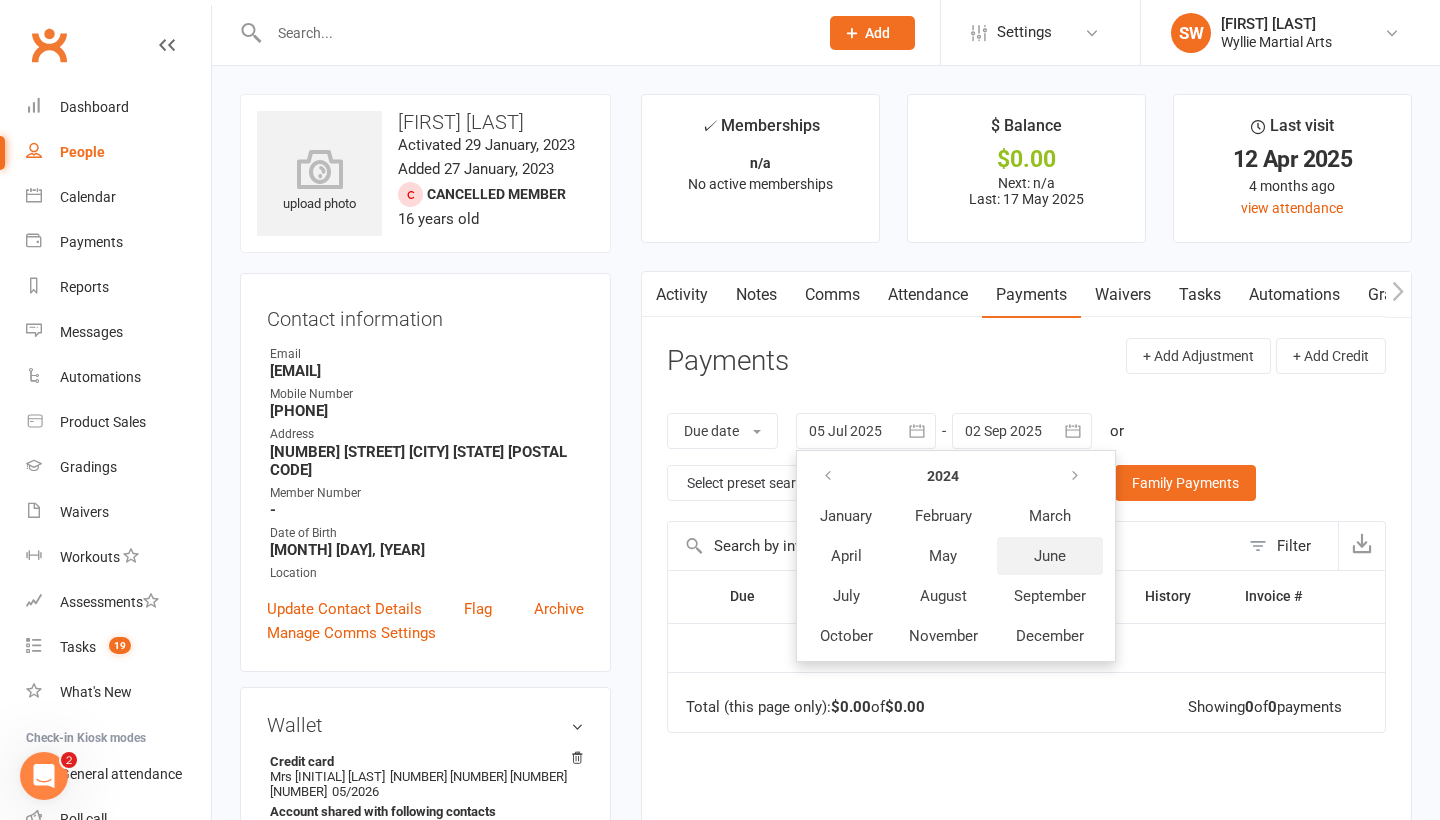click on "June" at bounding box center [1050, 556] 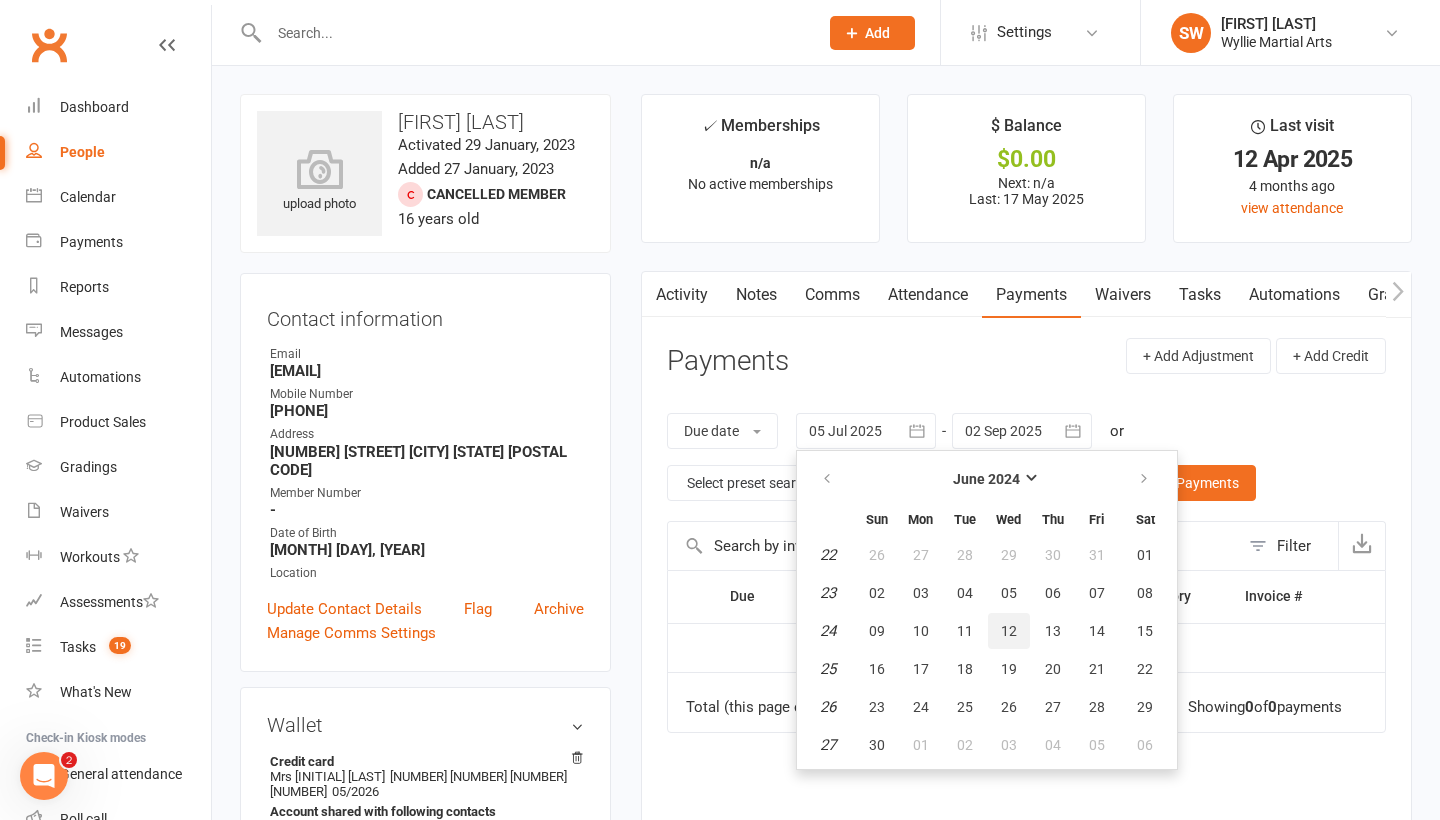 click on "12" at bounding box center [1009, 631] 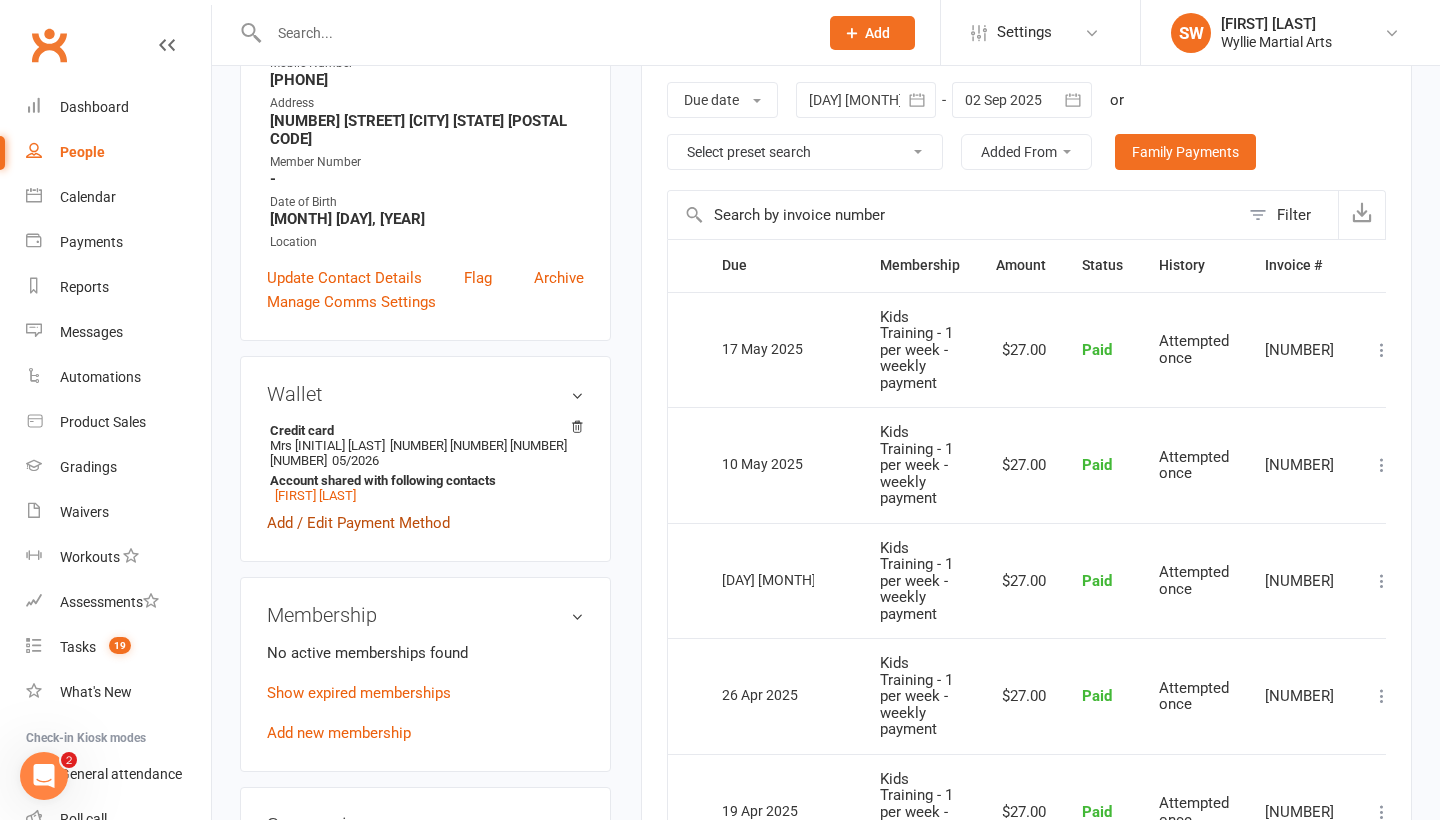 scroll, scrollTop: 334, scrollLeft: 0, axis: vertical 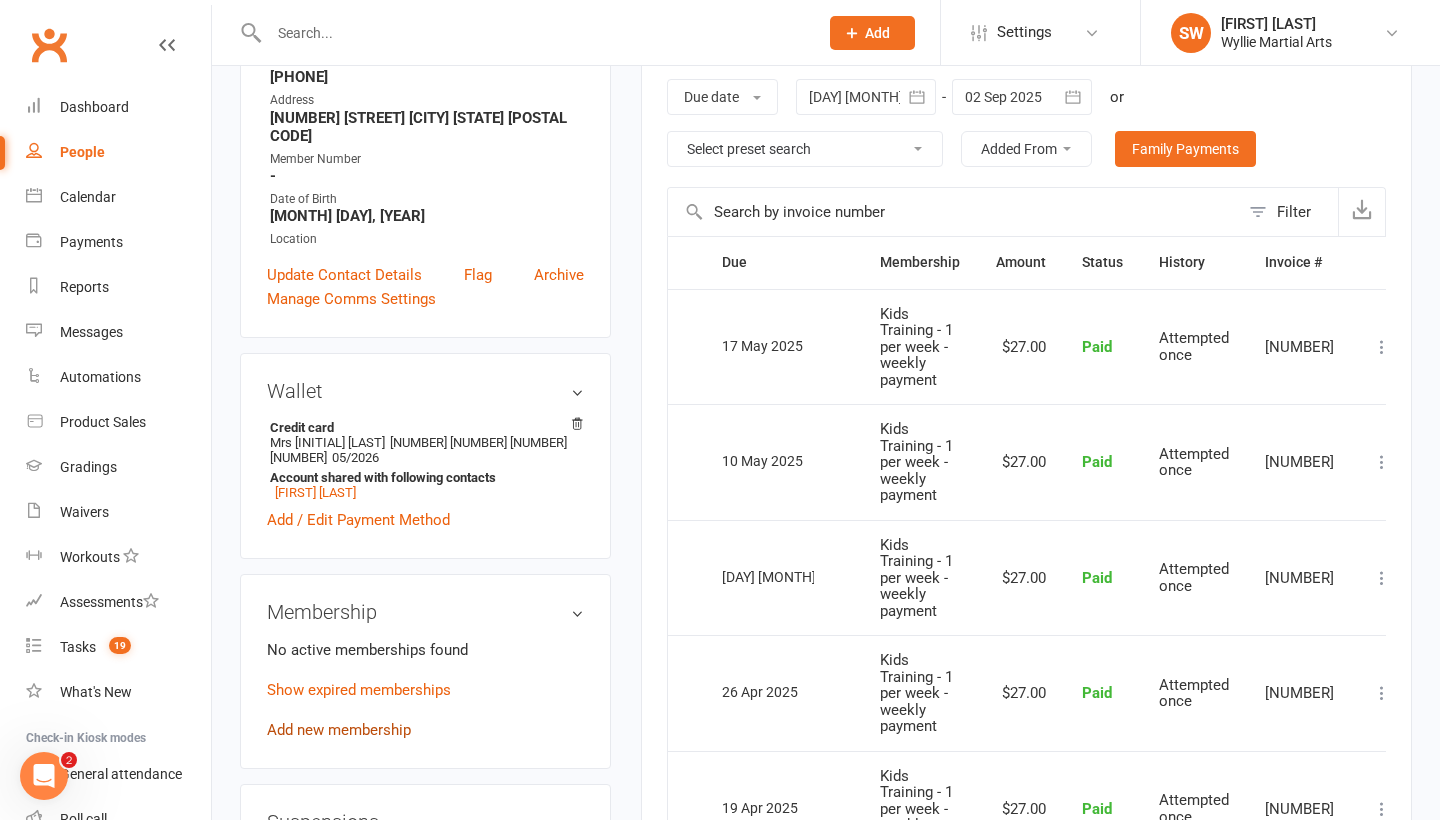 click on "Add new membership" at bounding box center (339, 730) 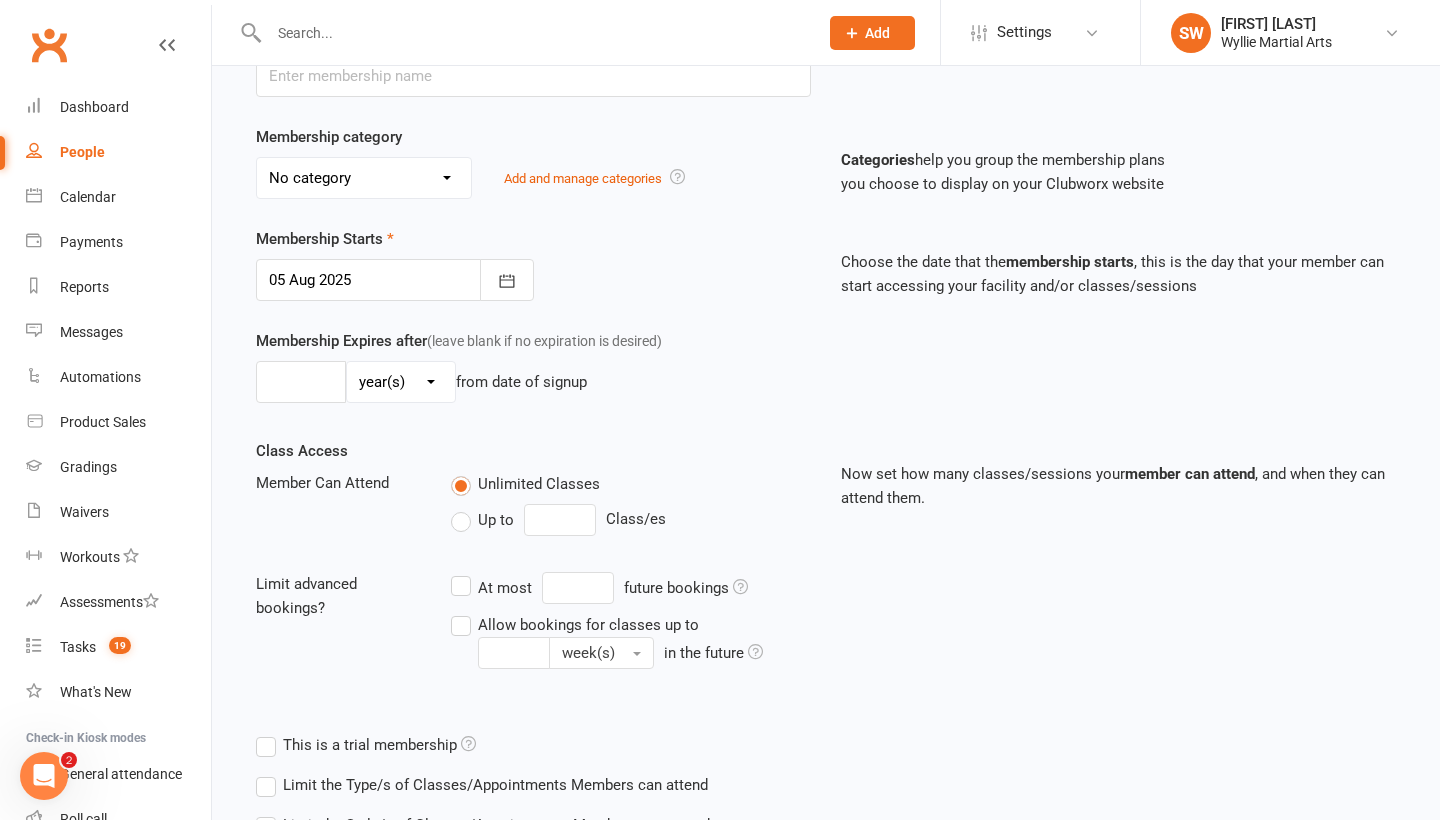 scroll, scrollTop: 0, scrollLeft: 0, axis: both 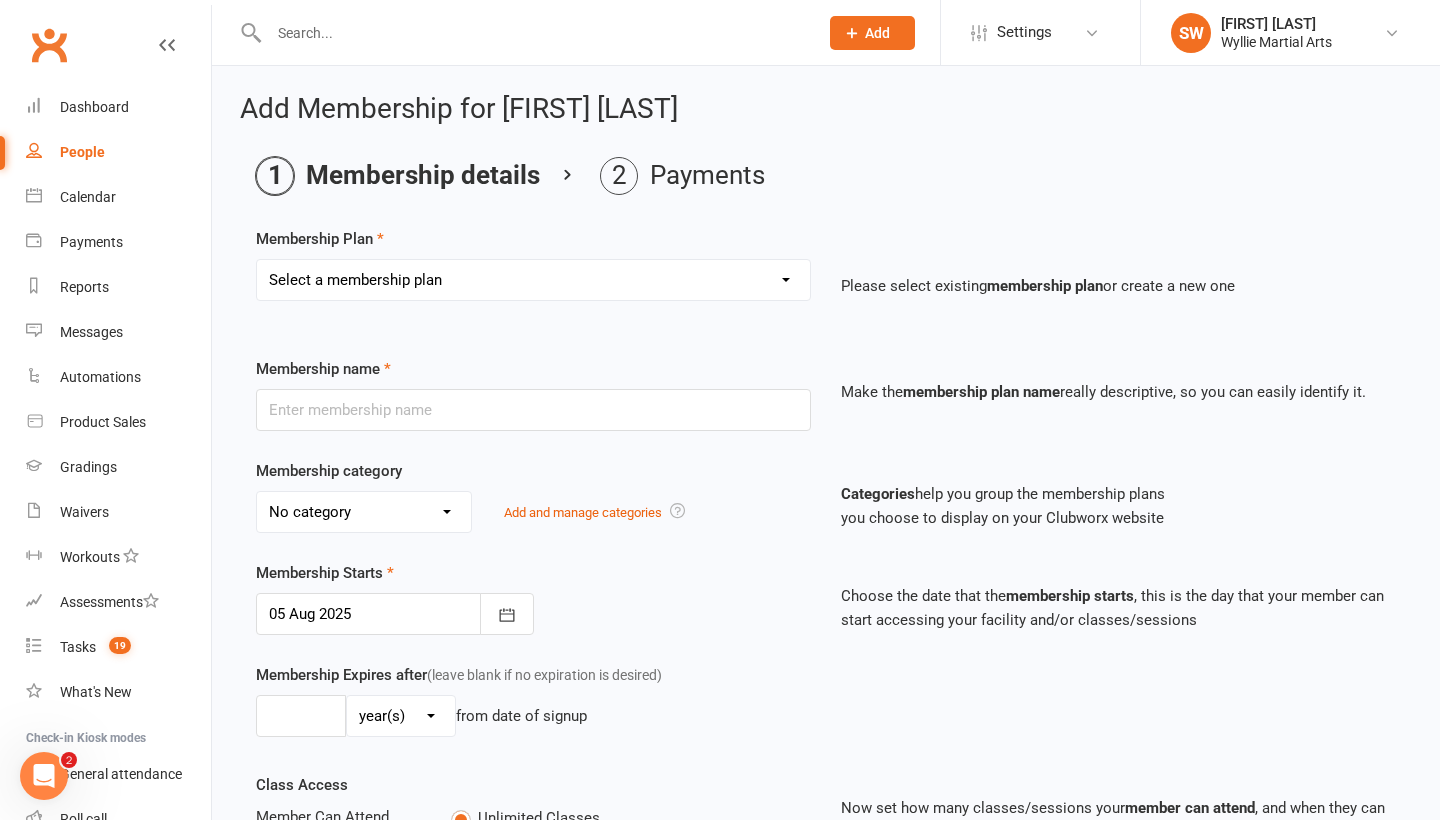 select on "5" 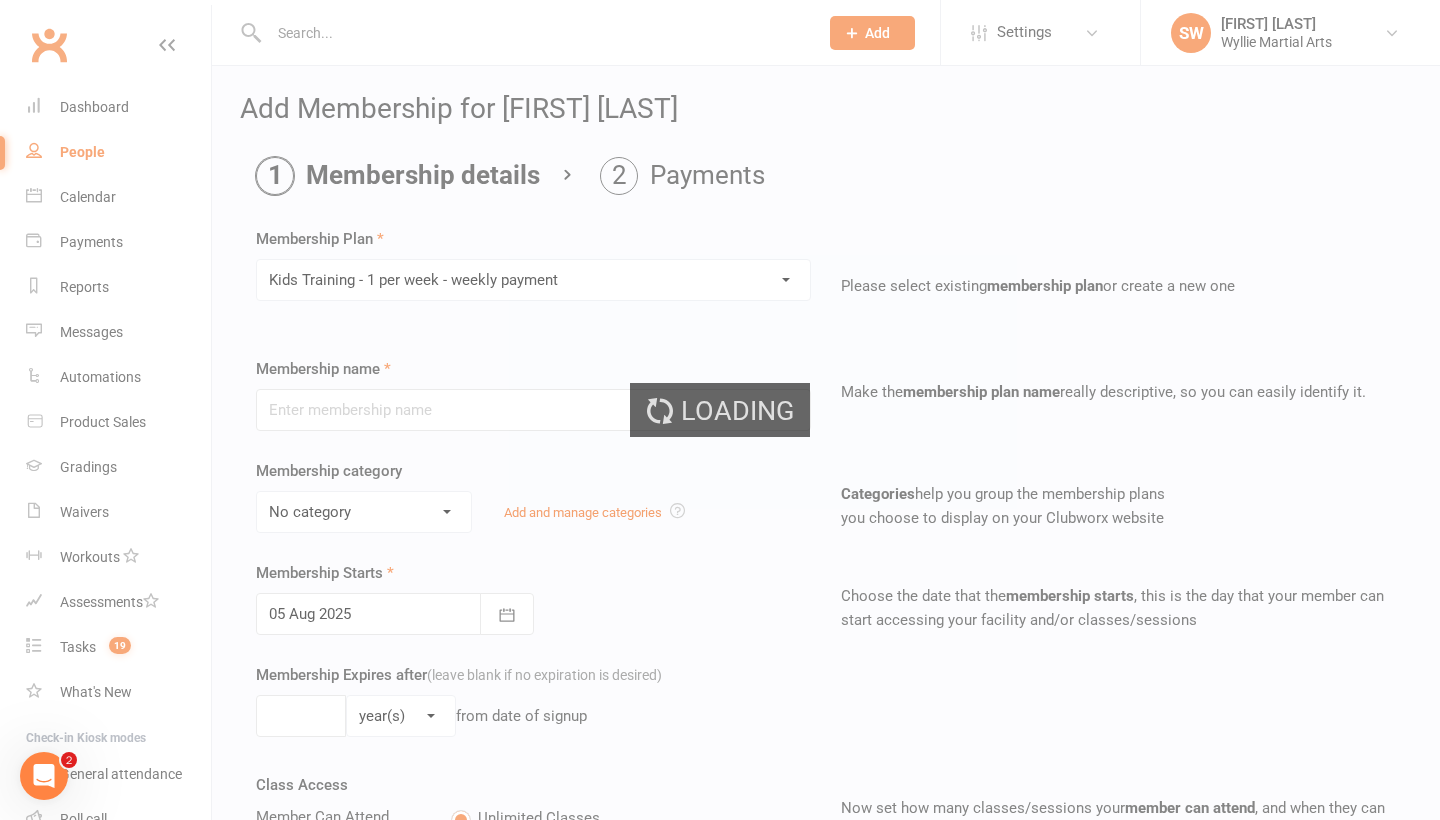 type on "Kids Training - 1 per week - weekly payment" 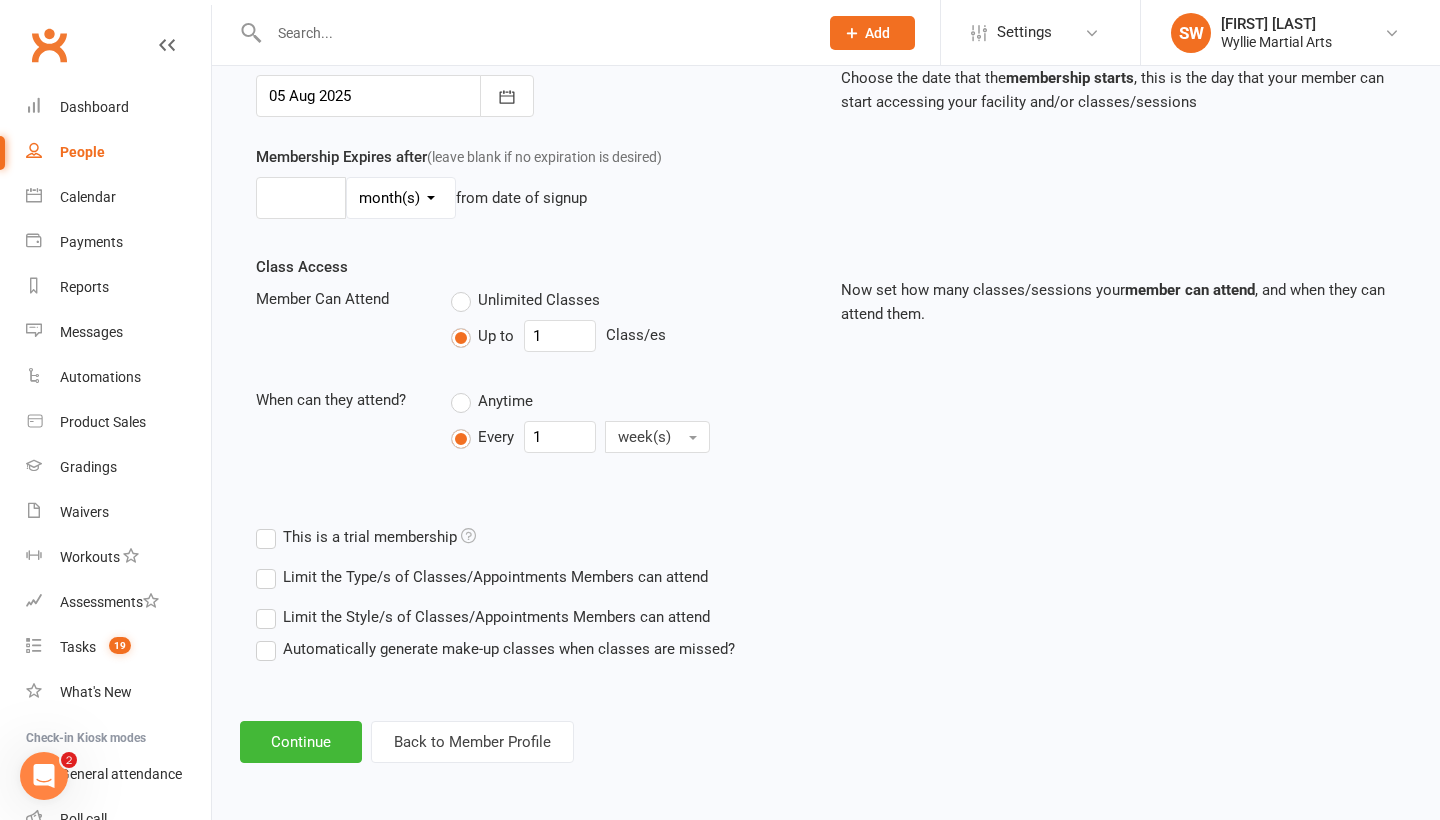 scroll, scrollTop: 534, scrollLeft: 0, axis: vertical 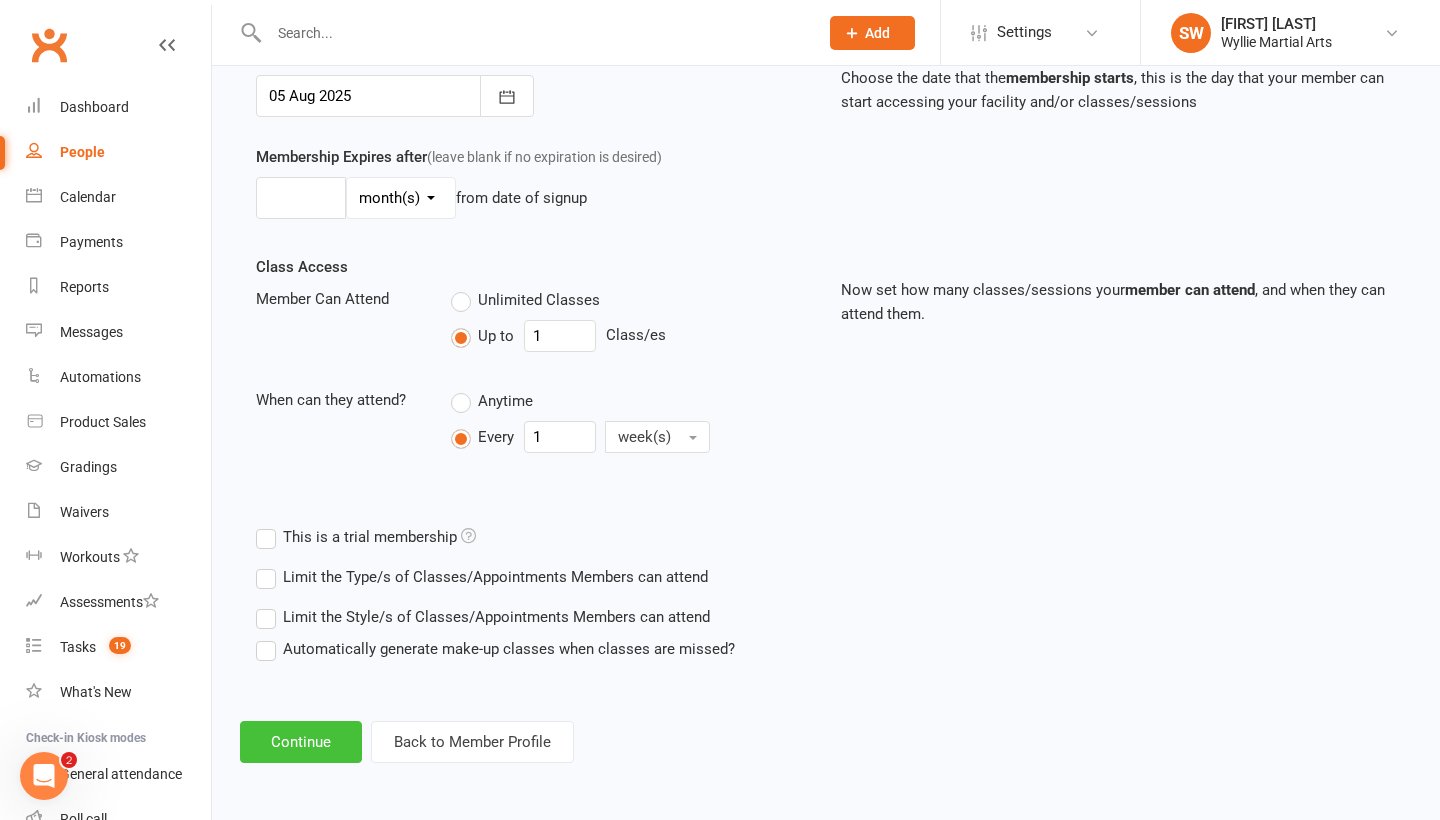 click on "Continue" at bounding box center (301, 742) 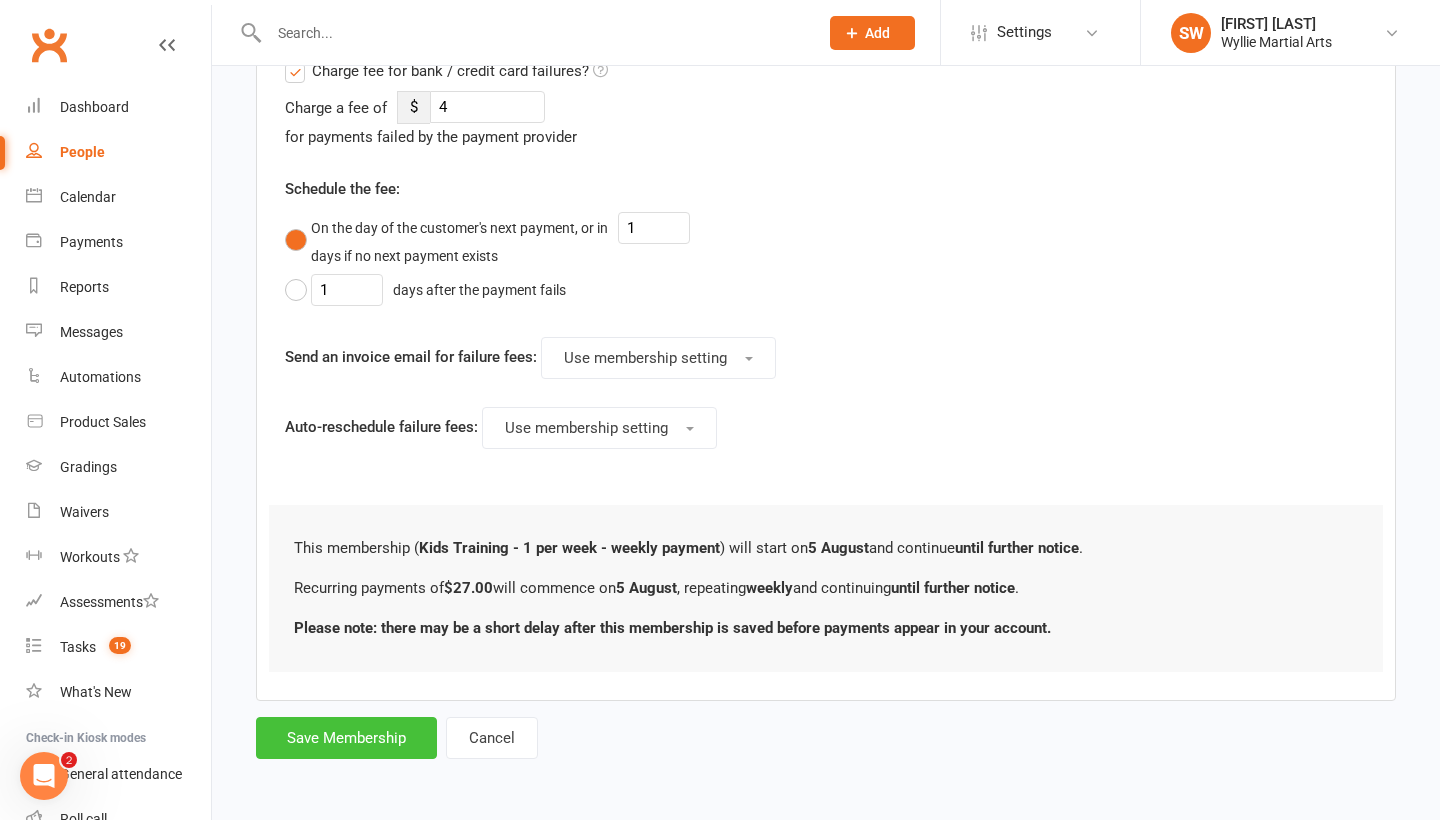 scroll, scrollTop: 883, scrollLeft: 0, axis: vertical 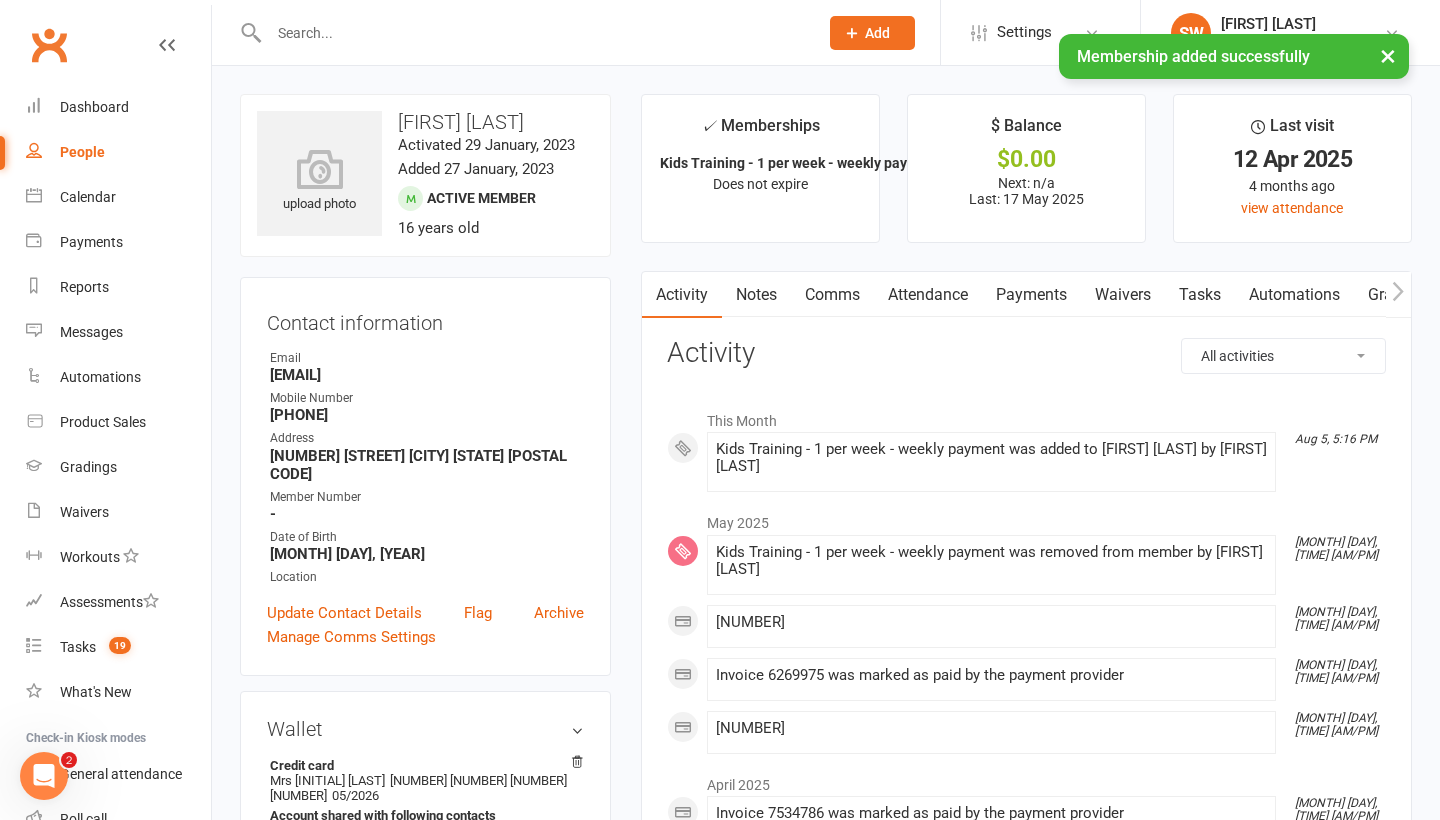 click on "Clubworx" at bounding box center [49, 45] 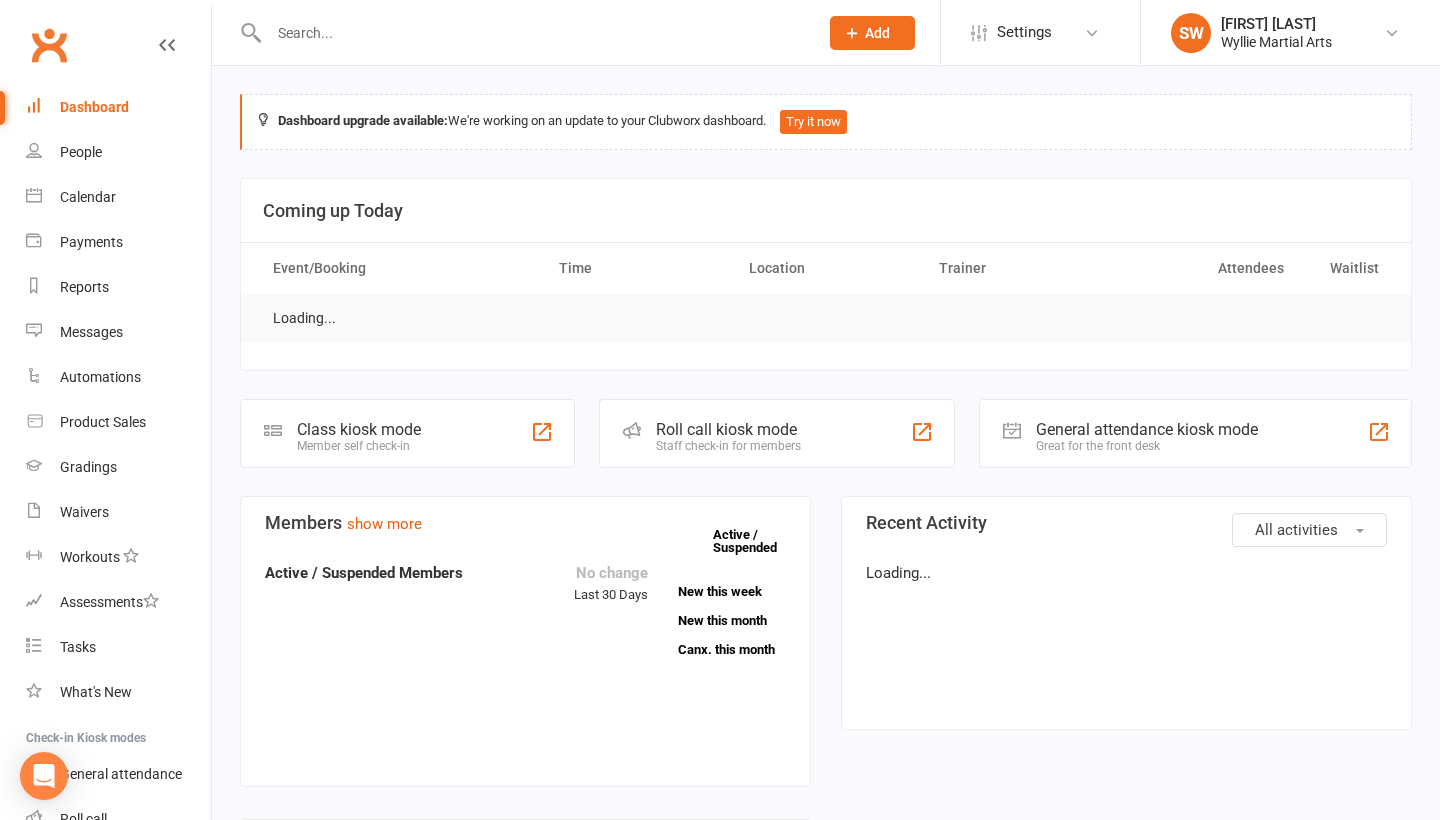 scroll, scrollTop: 0, scrollLeft: 0, axis: both 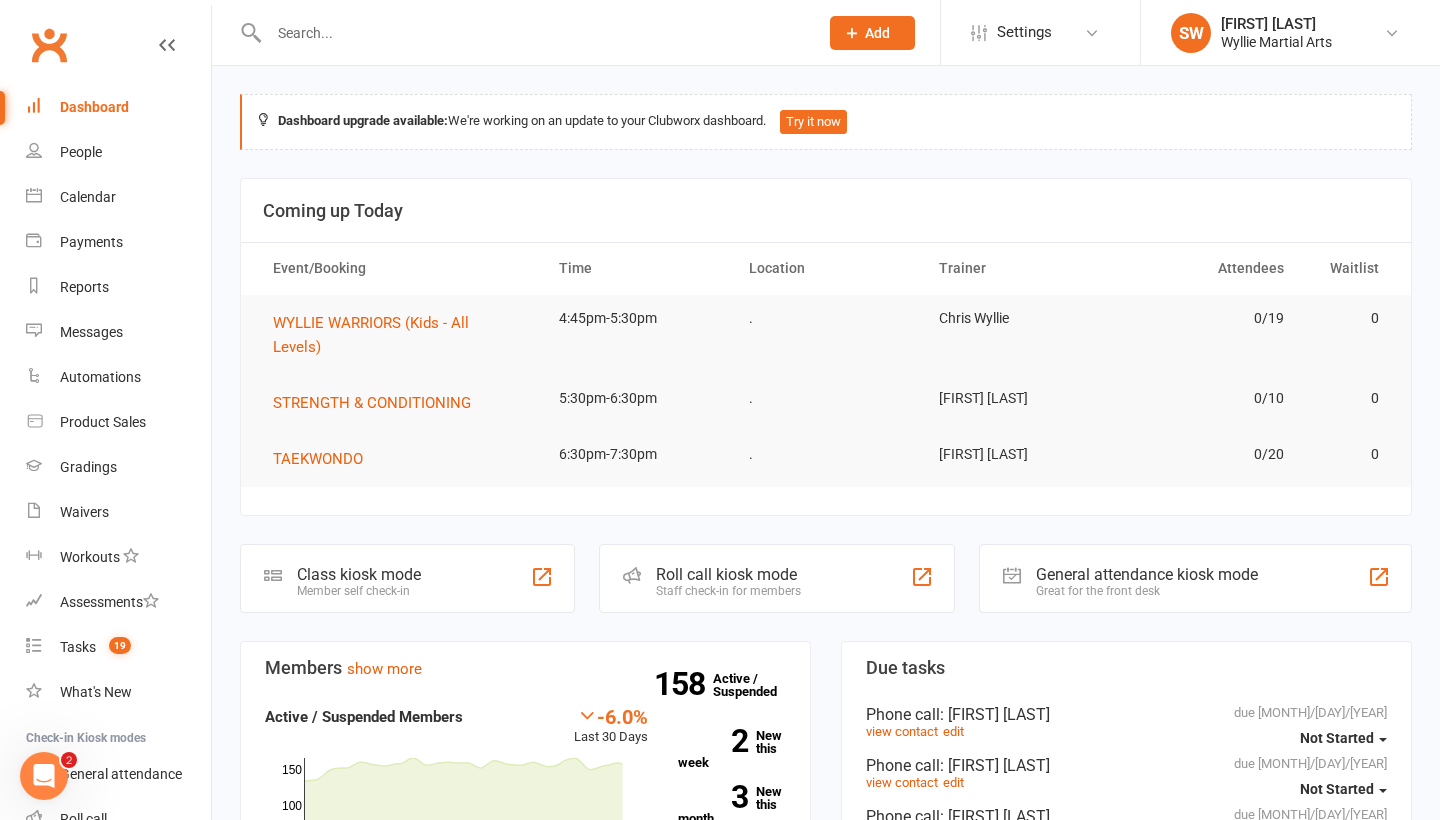 click at bounding box center (522, 32) 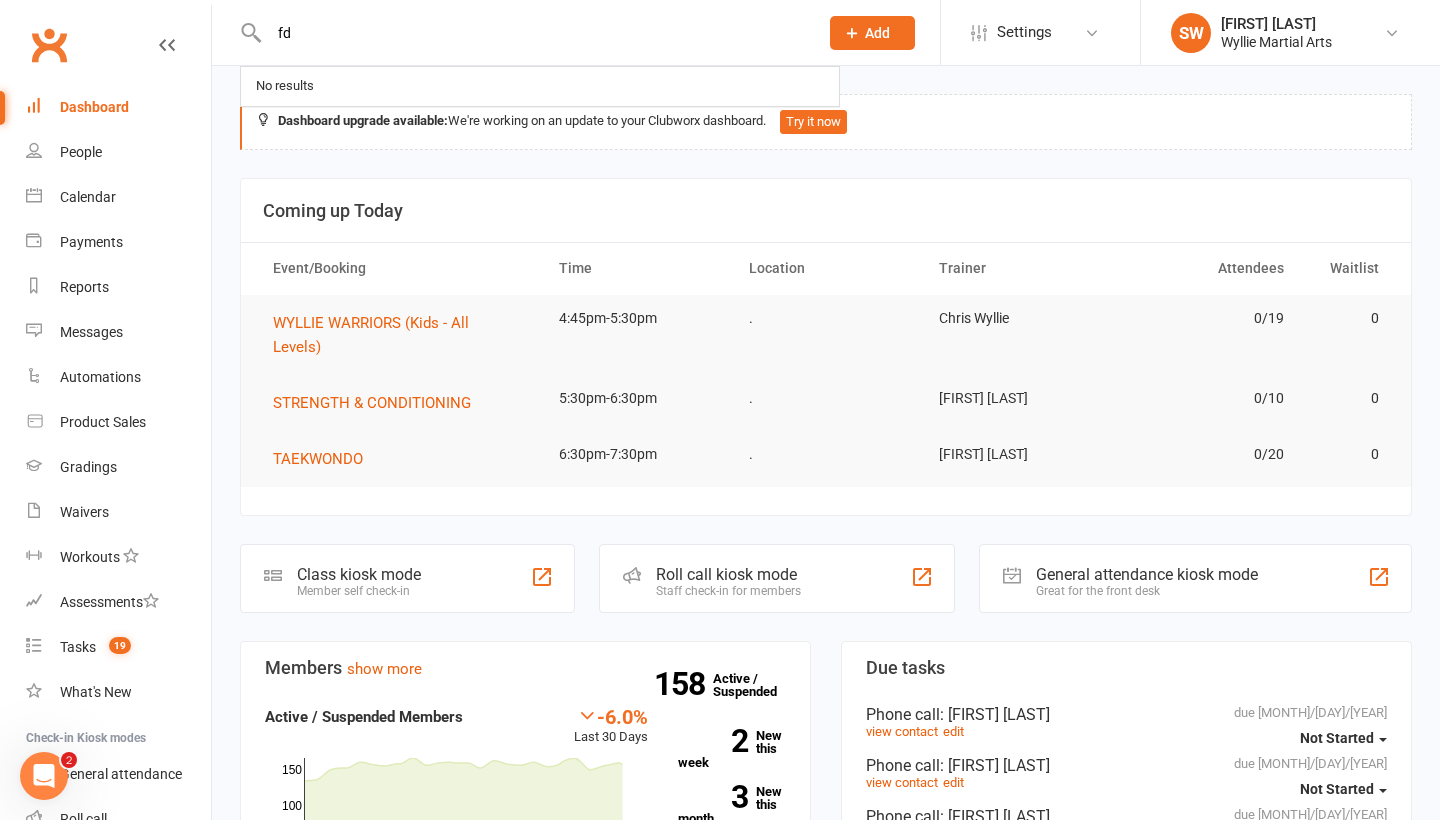 type on "f" 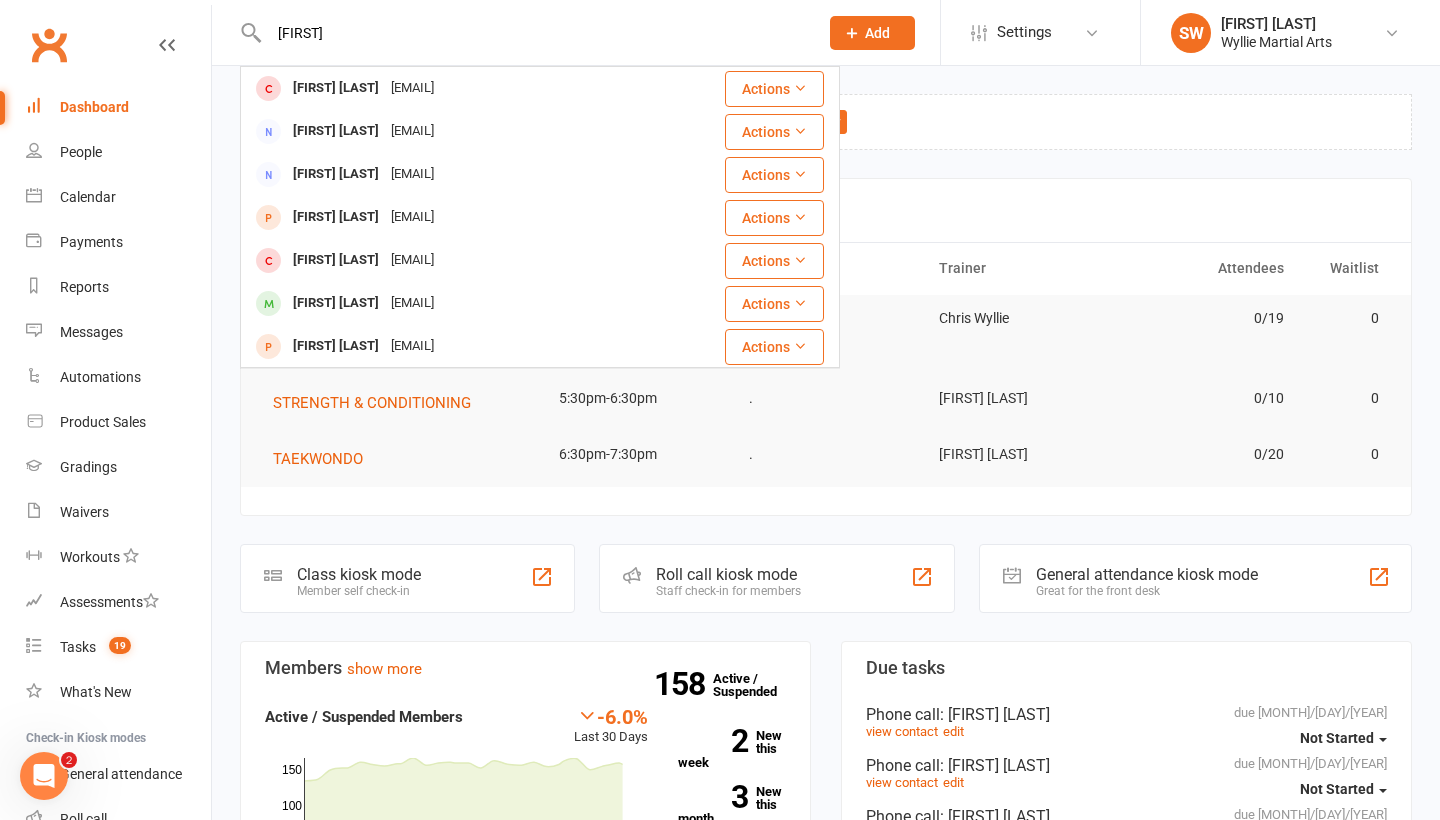 type on "[FIRST]" 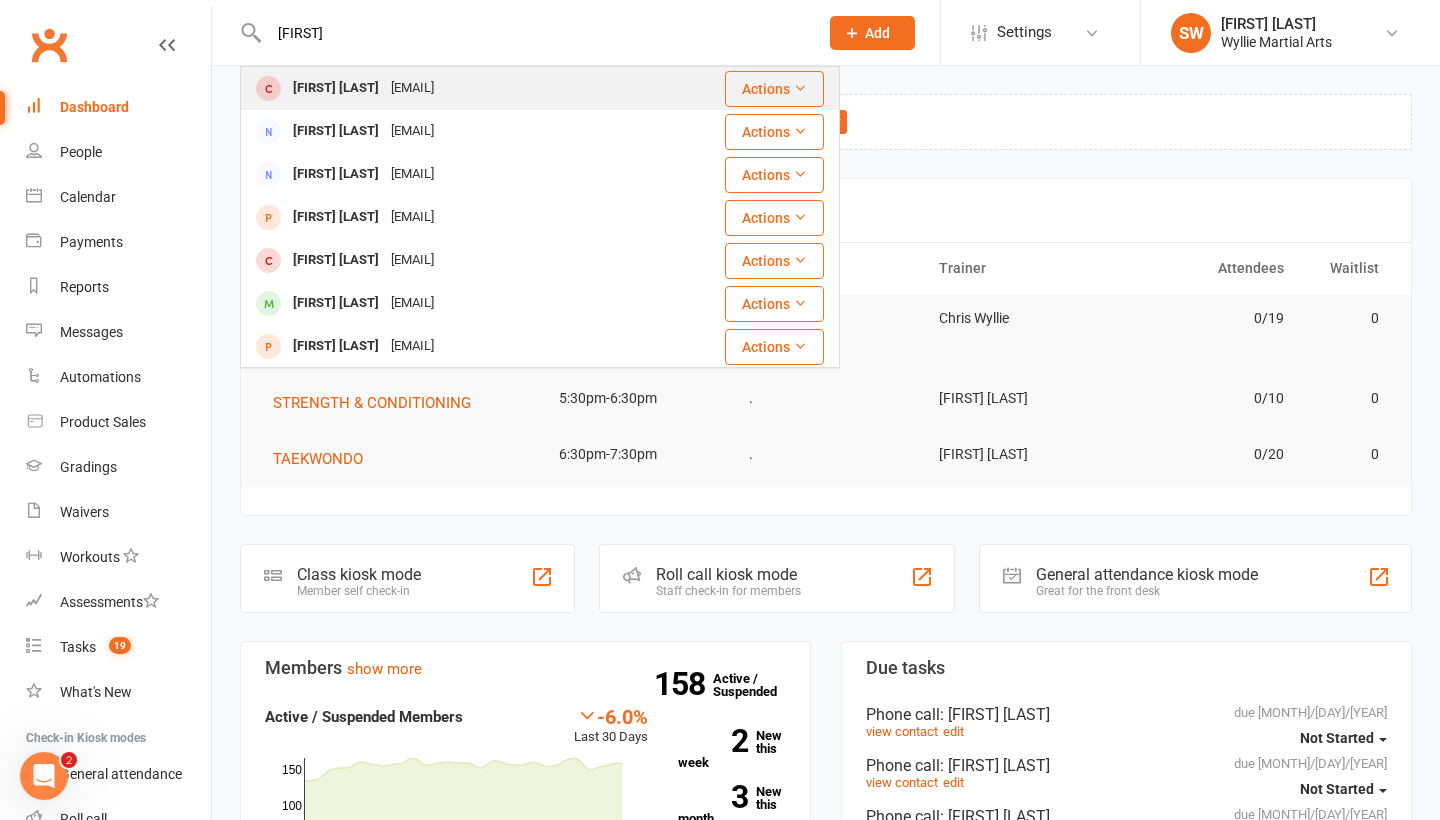 drag, startPoint x: 335, startPoint y: 42, endPoint x: 361, endPoint y: 83, distance: 48.548943 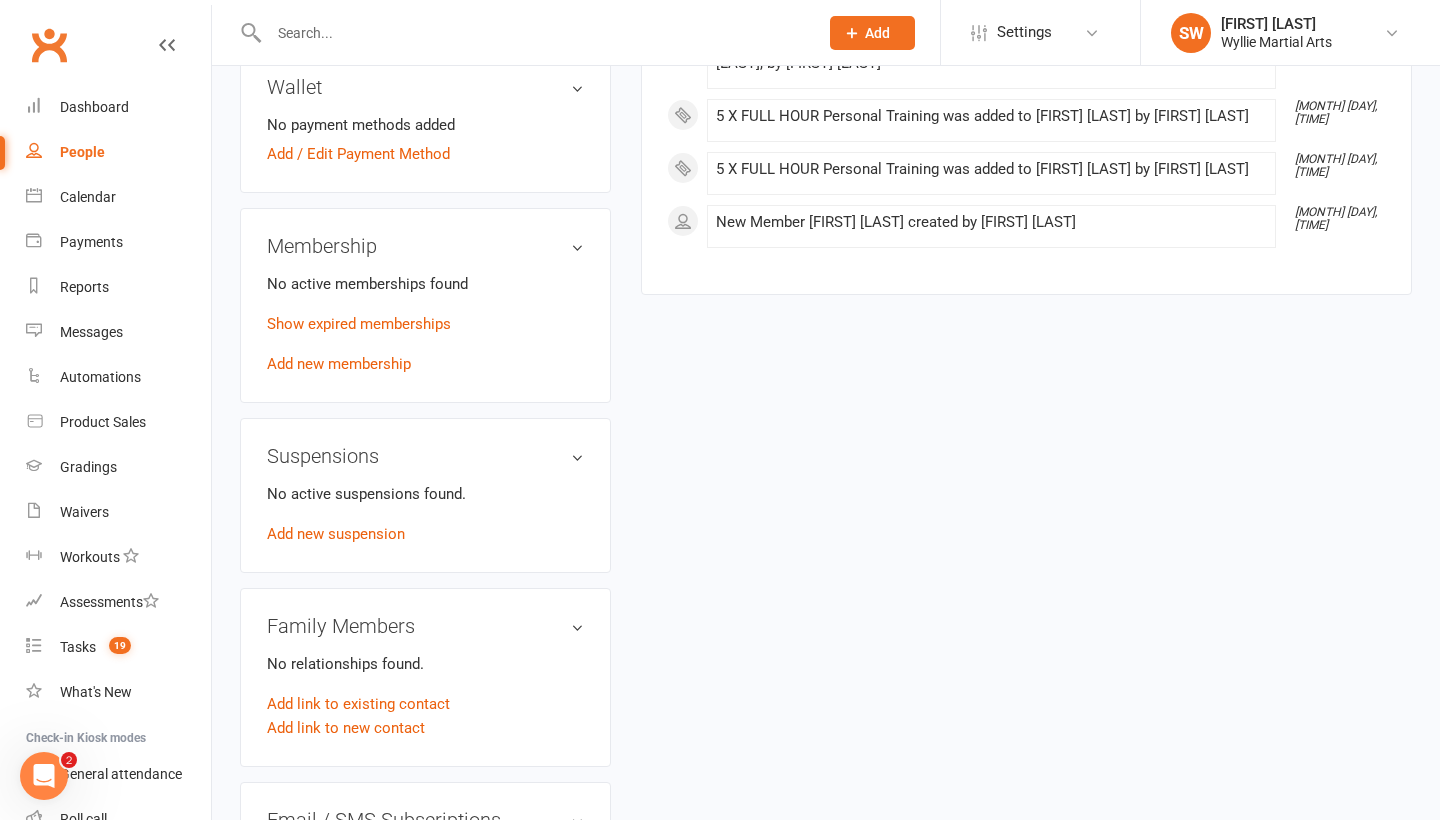 scroll, scrollTop: 660, scrollLeft: 0, axis: vertical 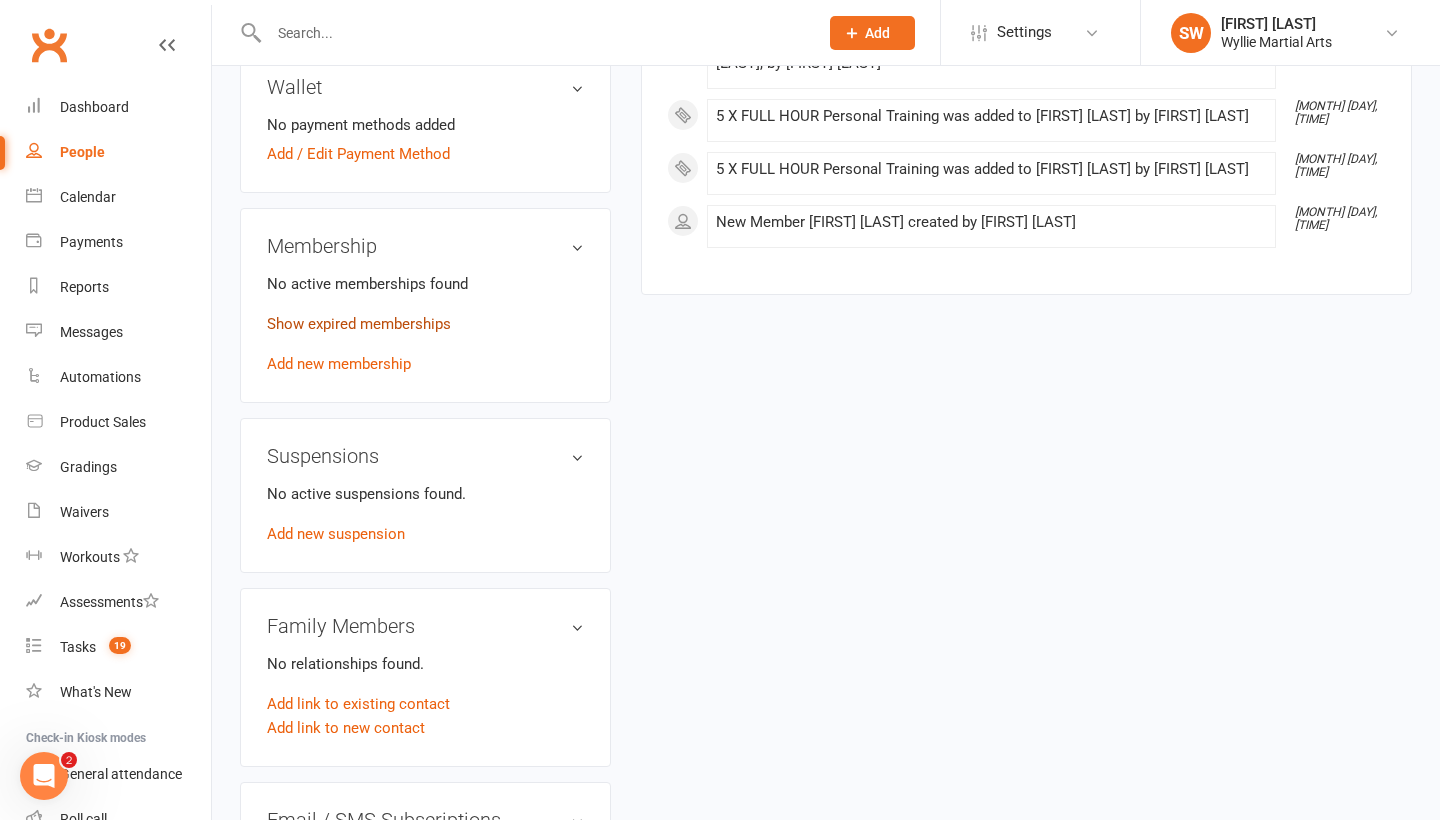 click on "Show expired memberships" at bounding box center [359, 324] 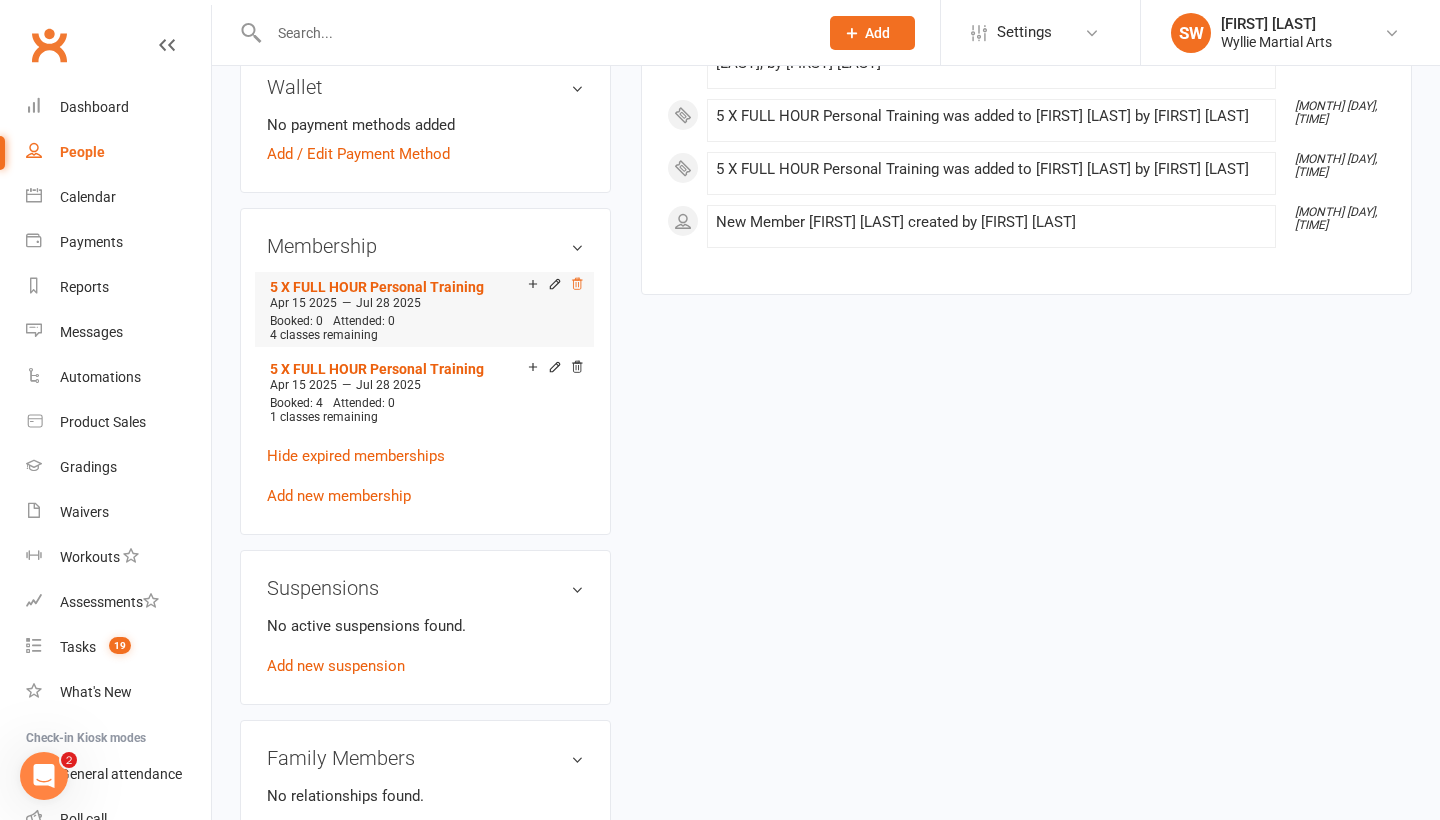 click 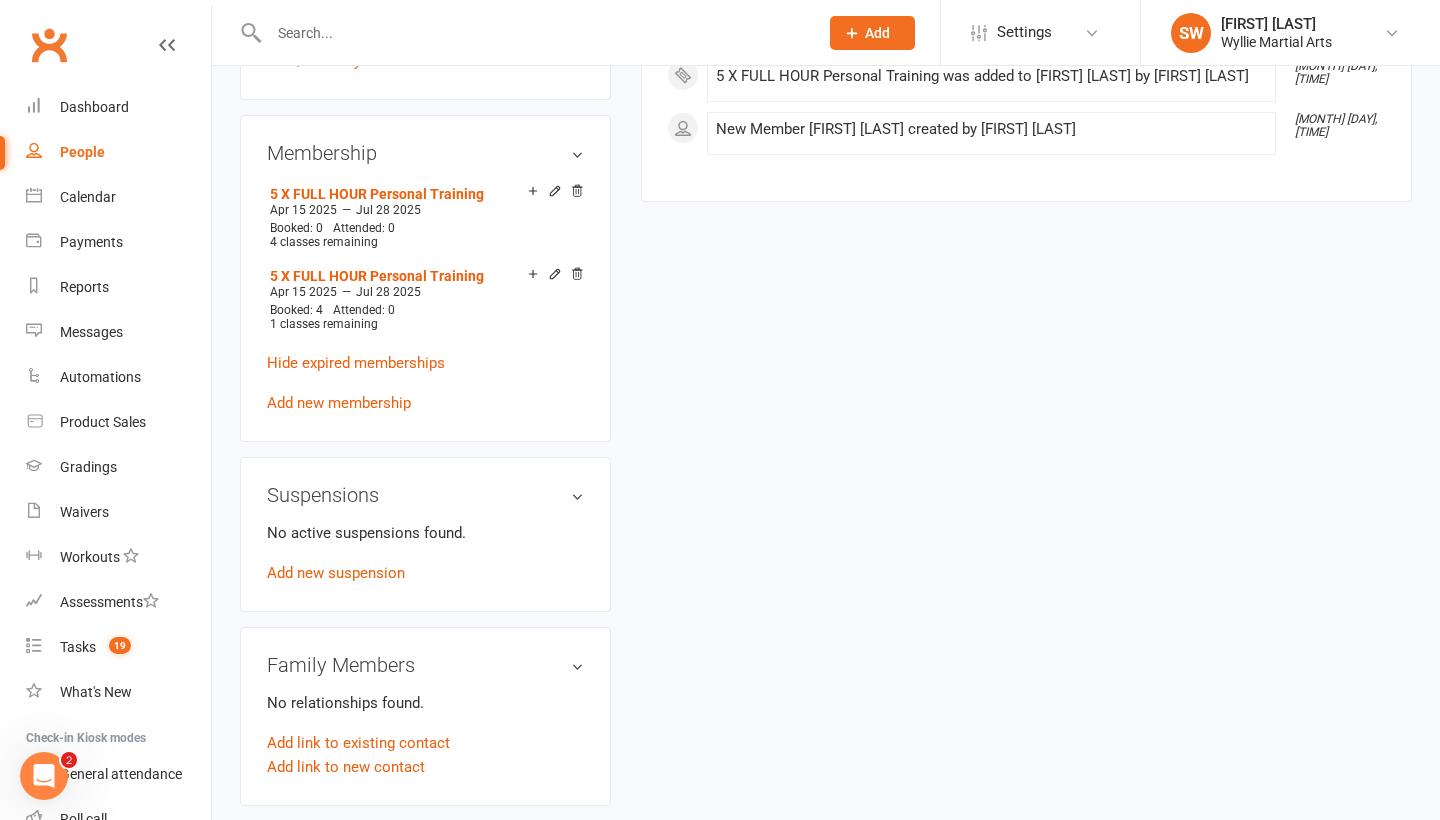 scroll, scrollTop: 752, scrollLeft: 0, axis: vertical 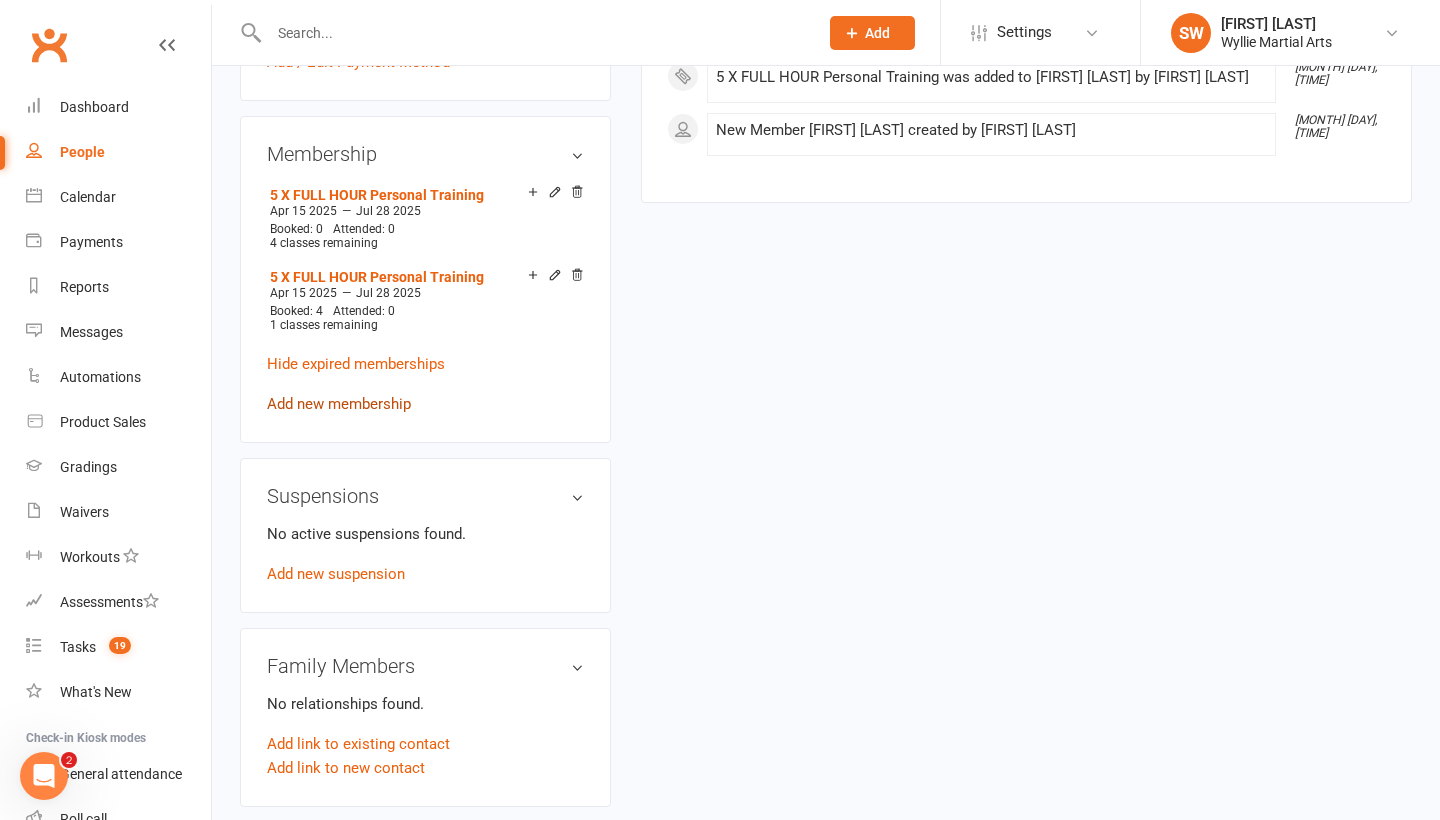 click on "Add new membership" at bounding box center [339, 404] 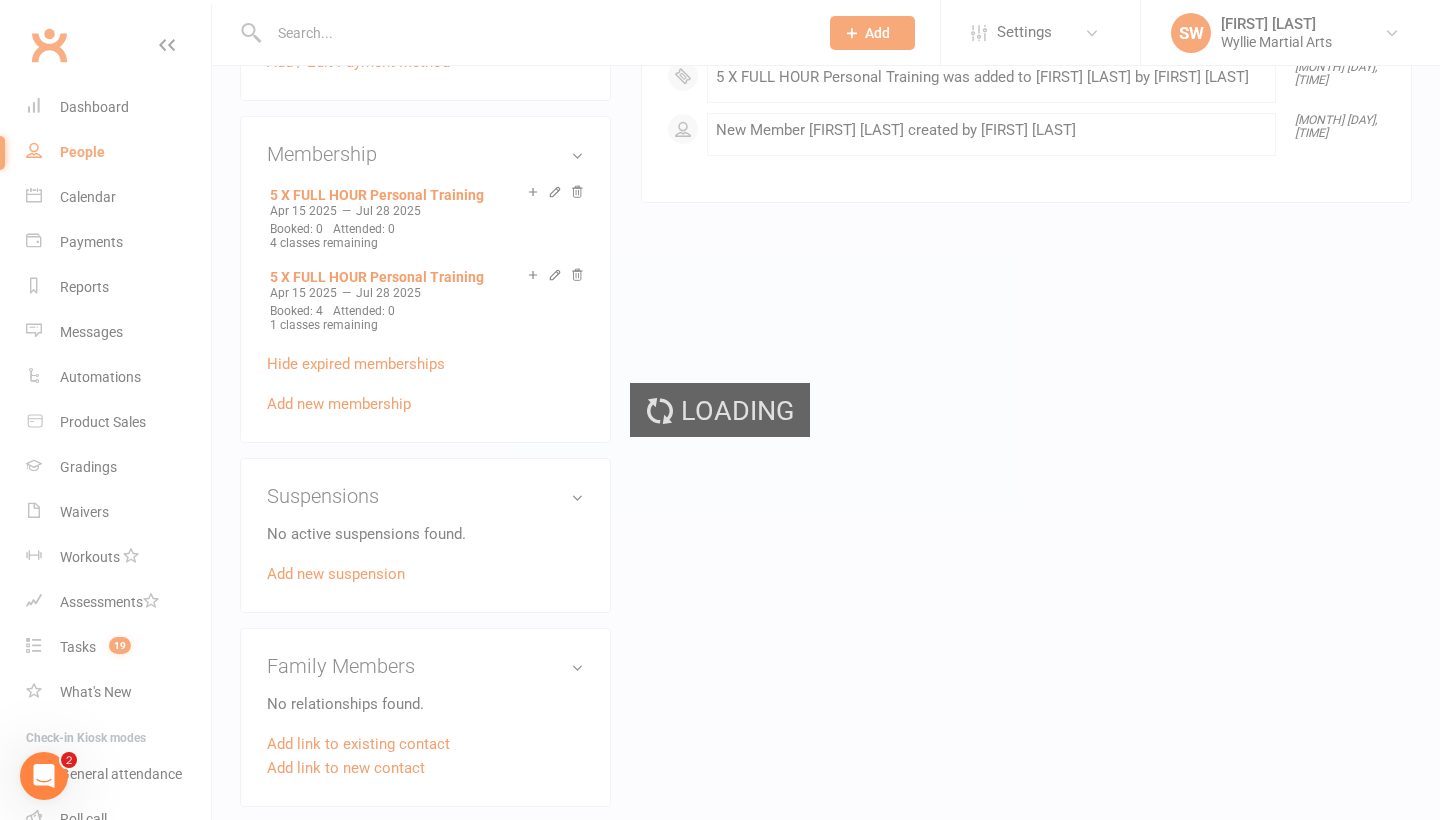 scroll, scrollTop: 0, scrollLeft: 0, axis: both 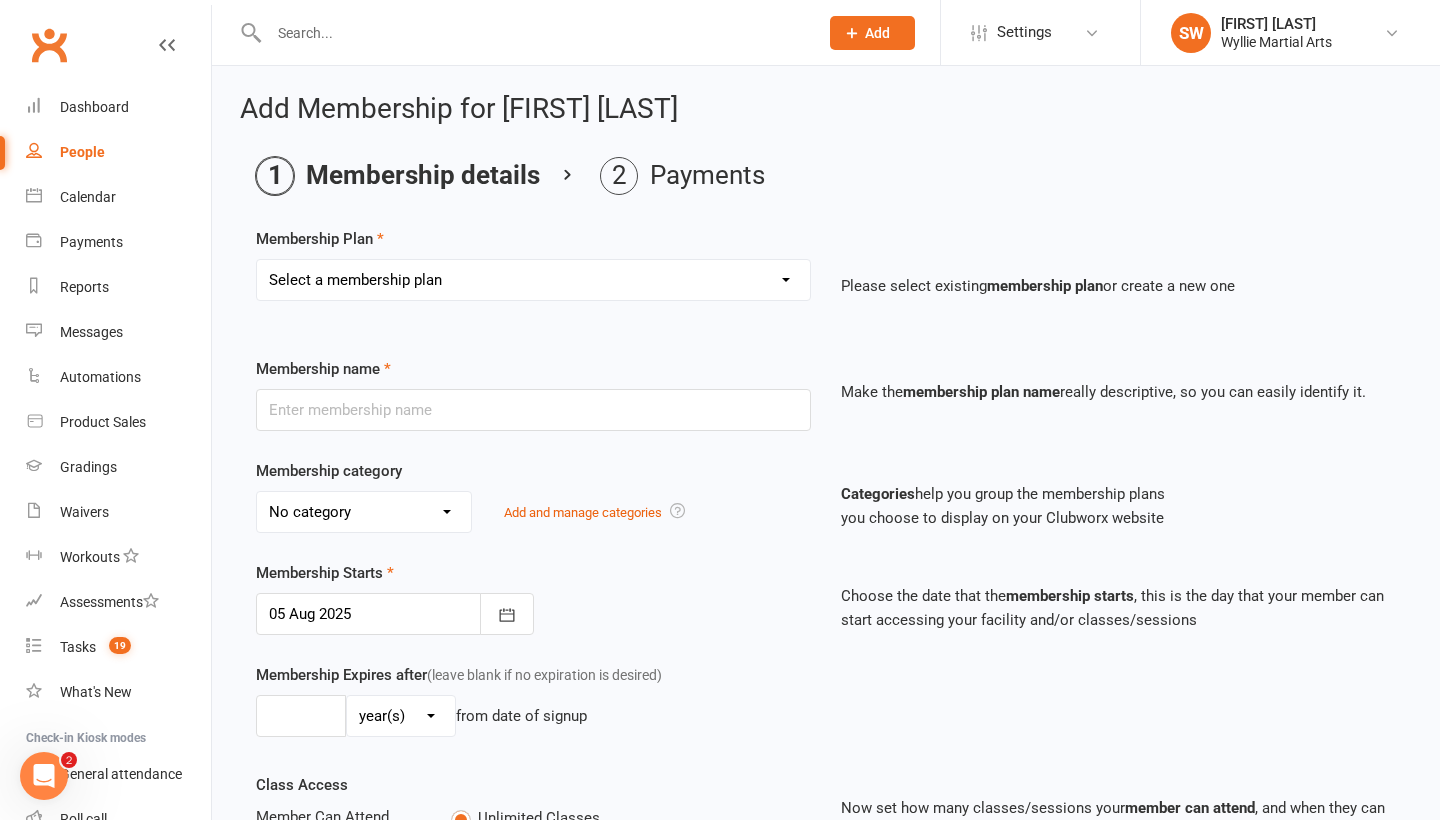 select on "23" 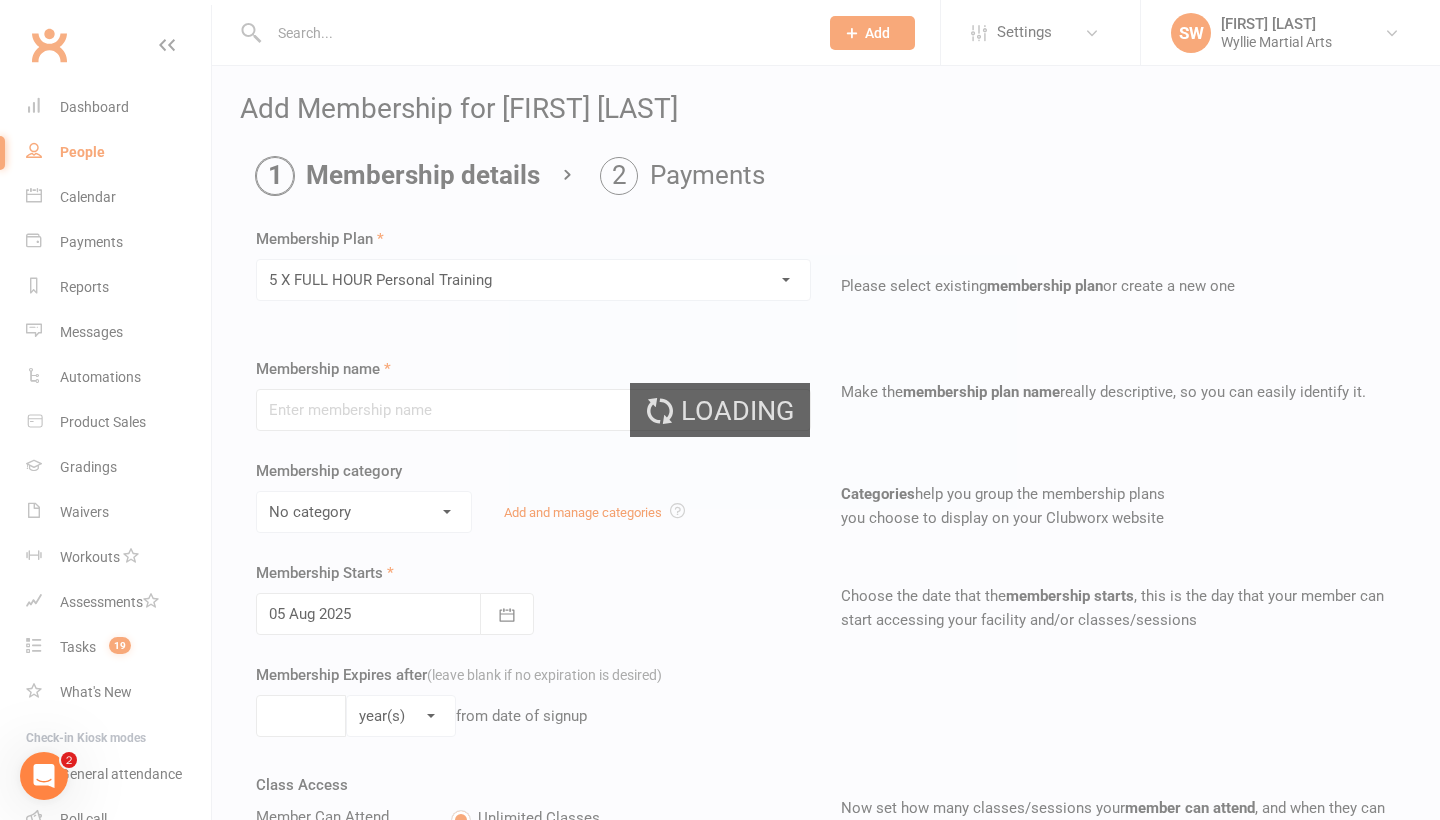 type on "5 X FULL HOUR Personal Training" 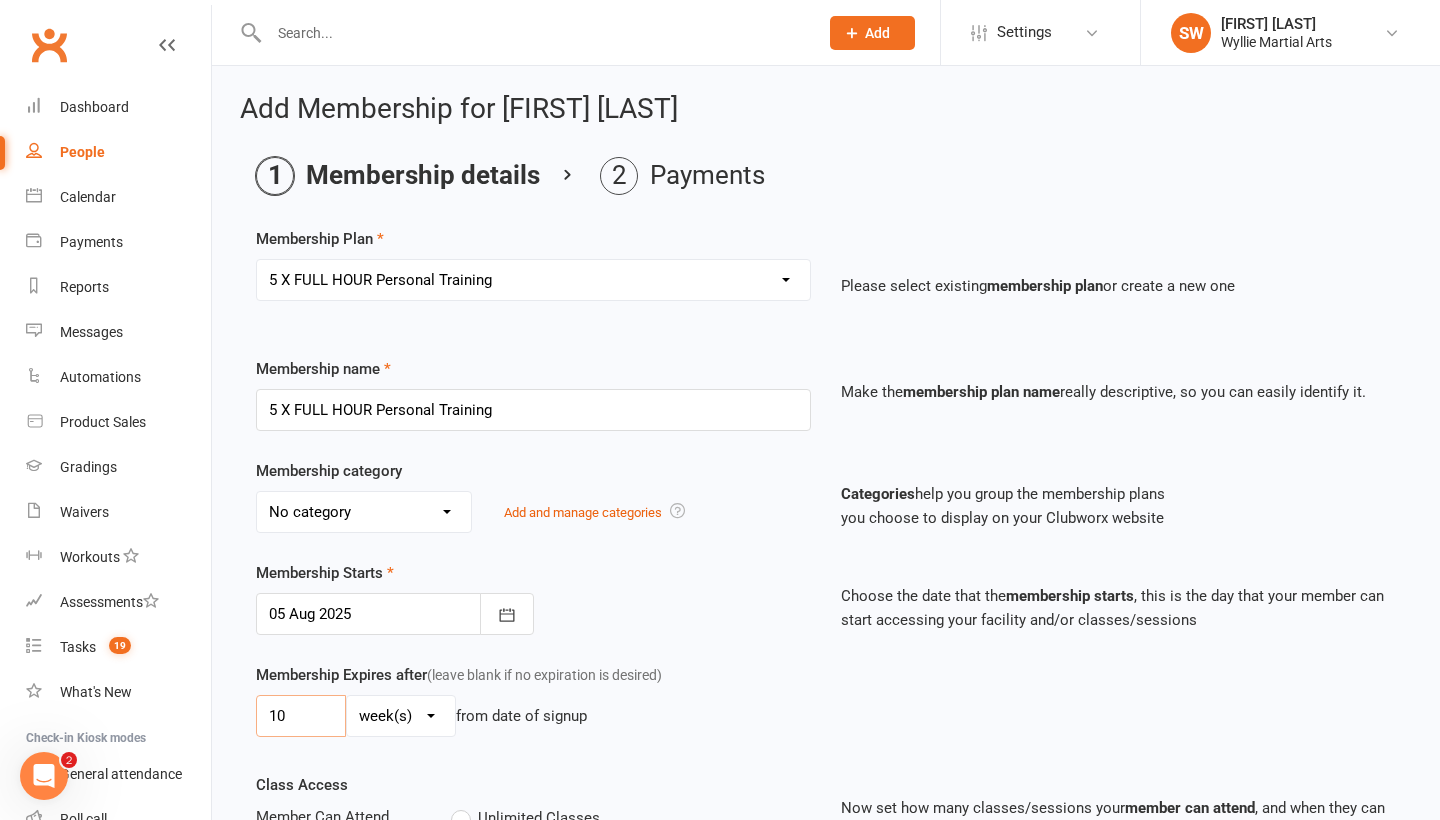 click on "10" at bounding box center [301, 716] 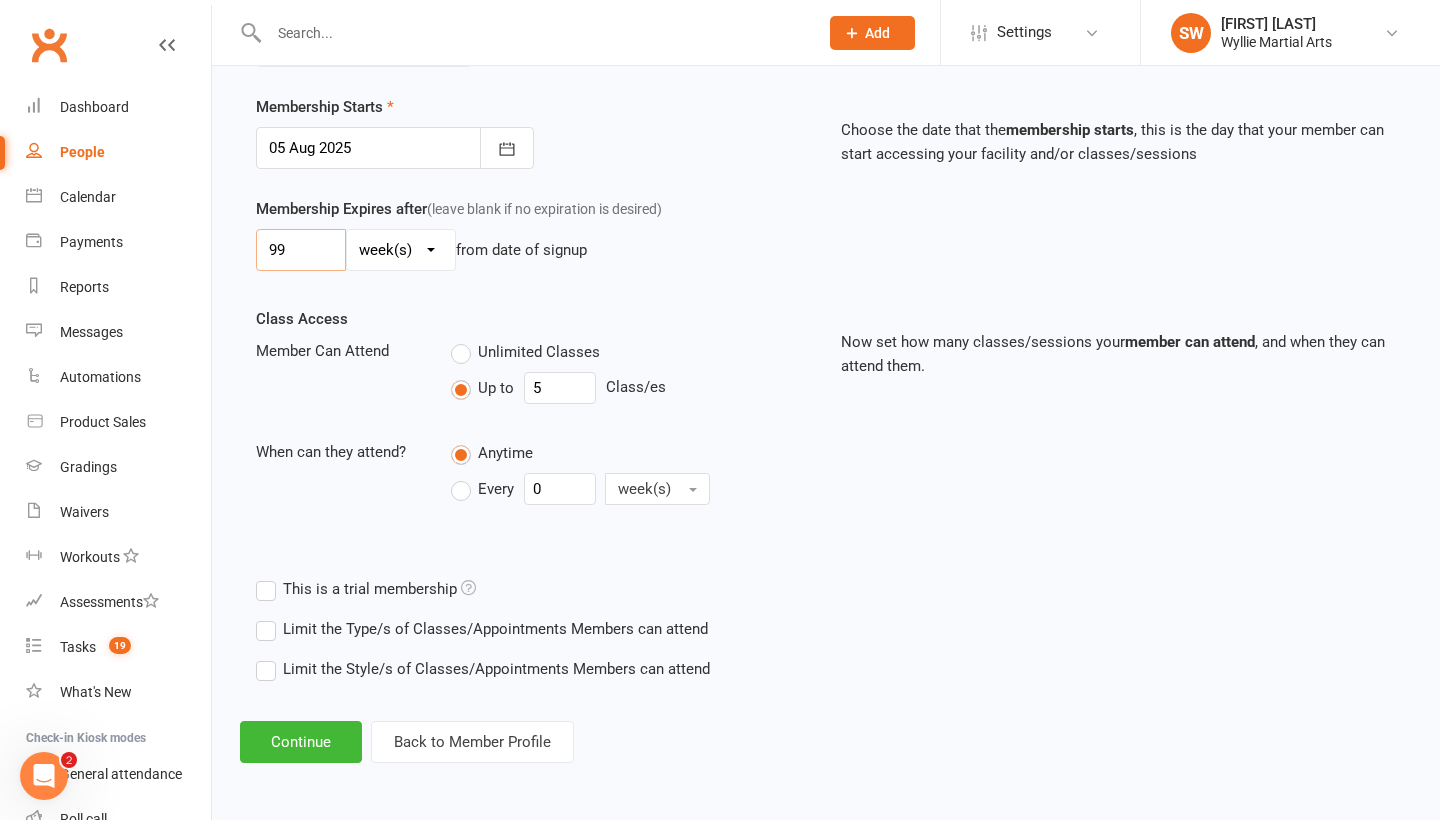 scroll, scrollTop: 482, scrollLeft: 0, axis: vertical 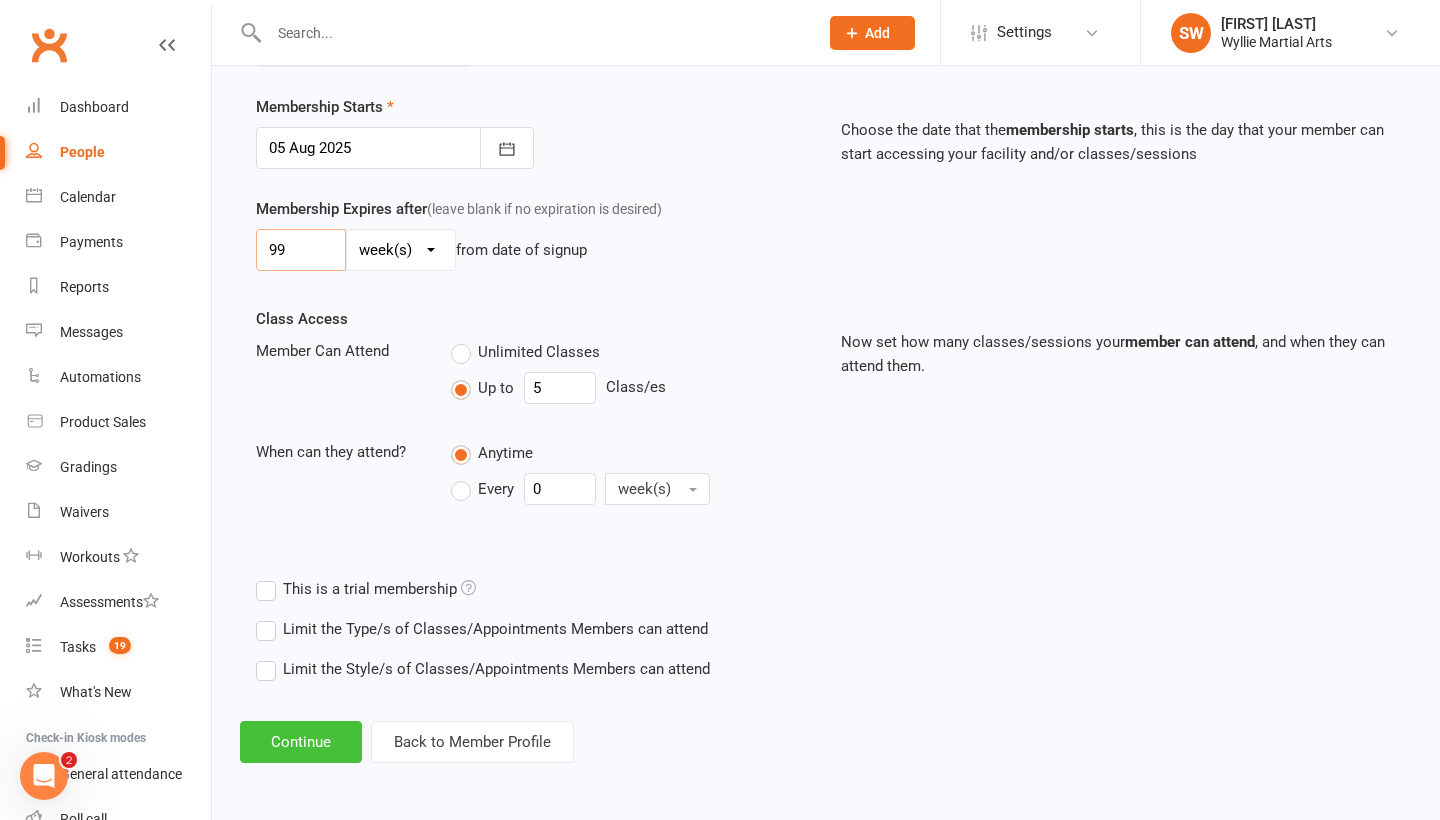 type on "99" 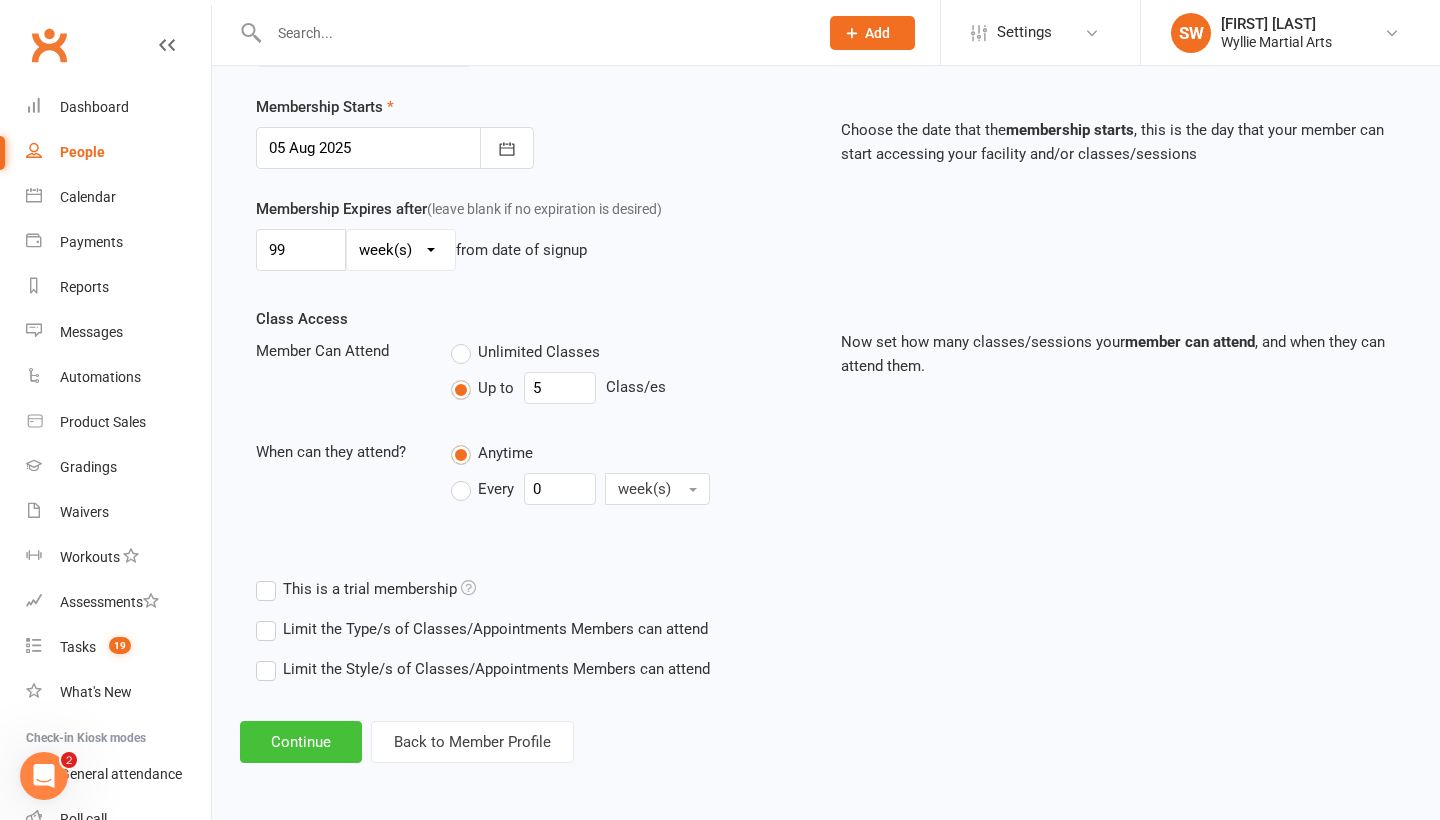 click on "Continue" at bounding box center [301, 742] 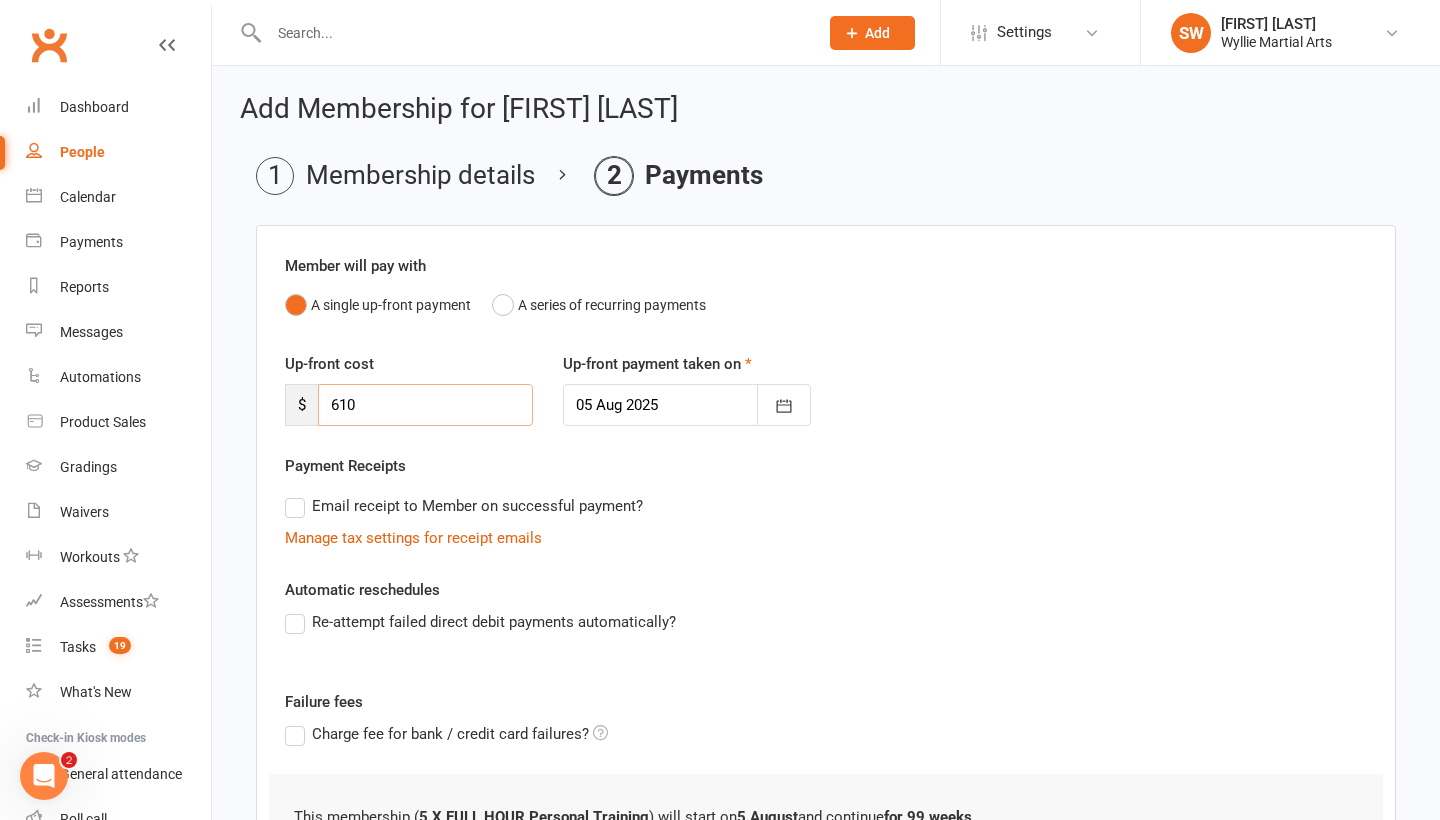 click on "610" at bounding box center [425, 405] 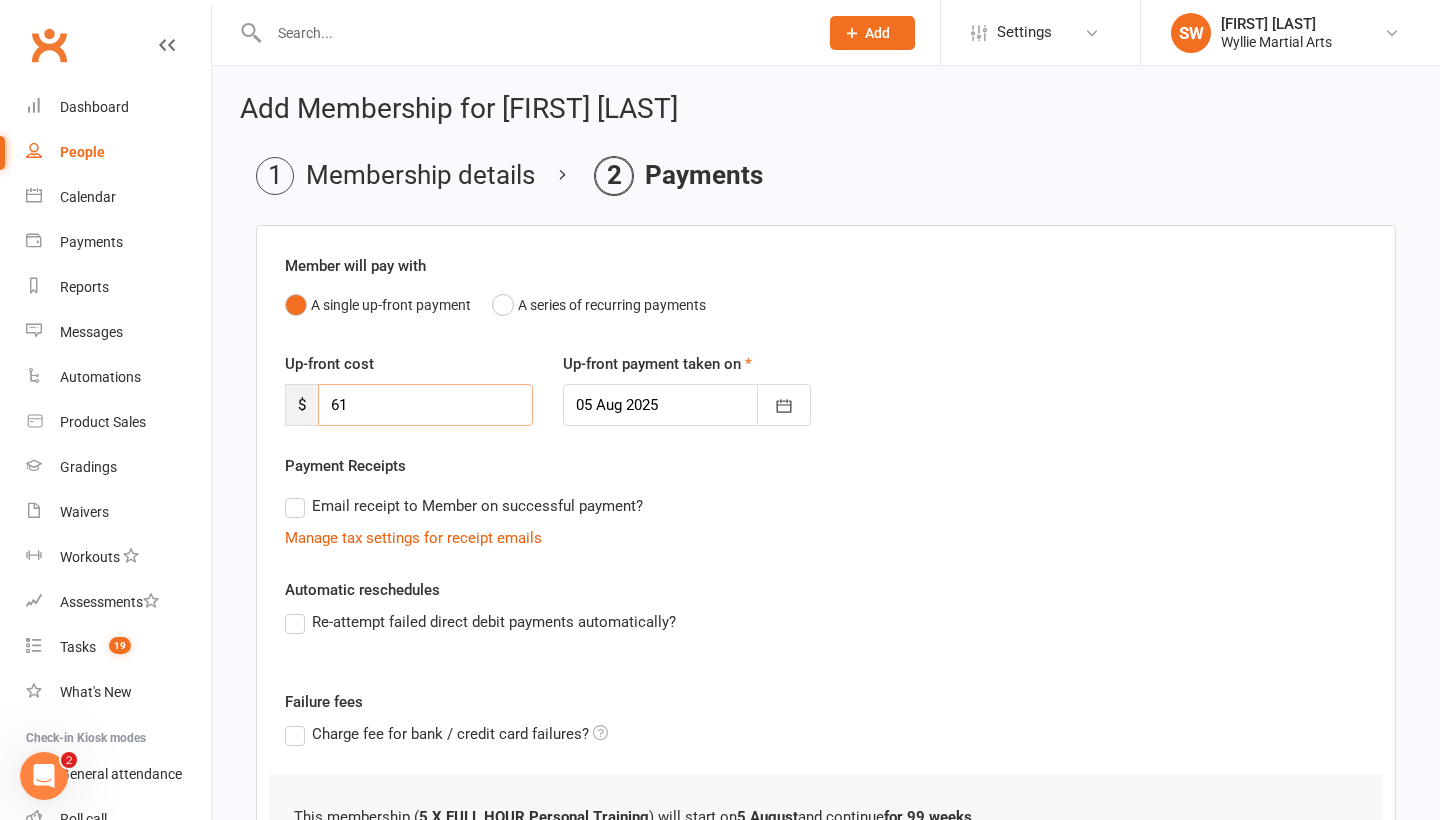 type on "6" 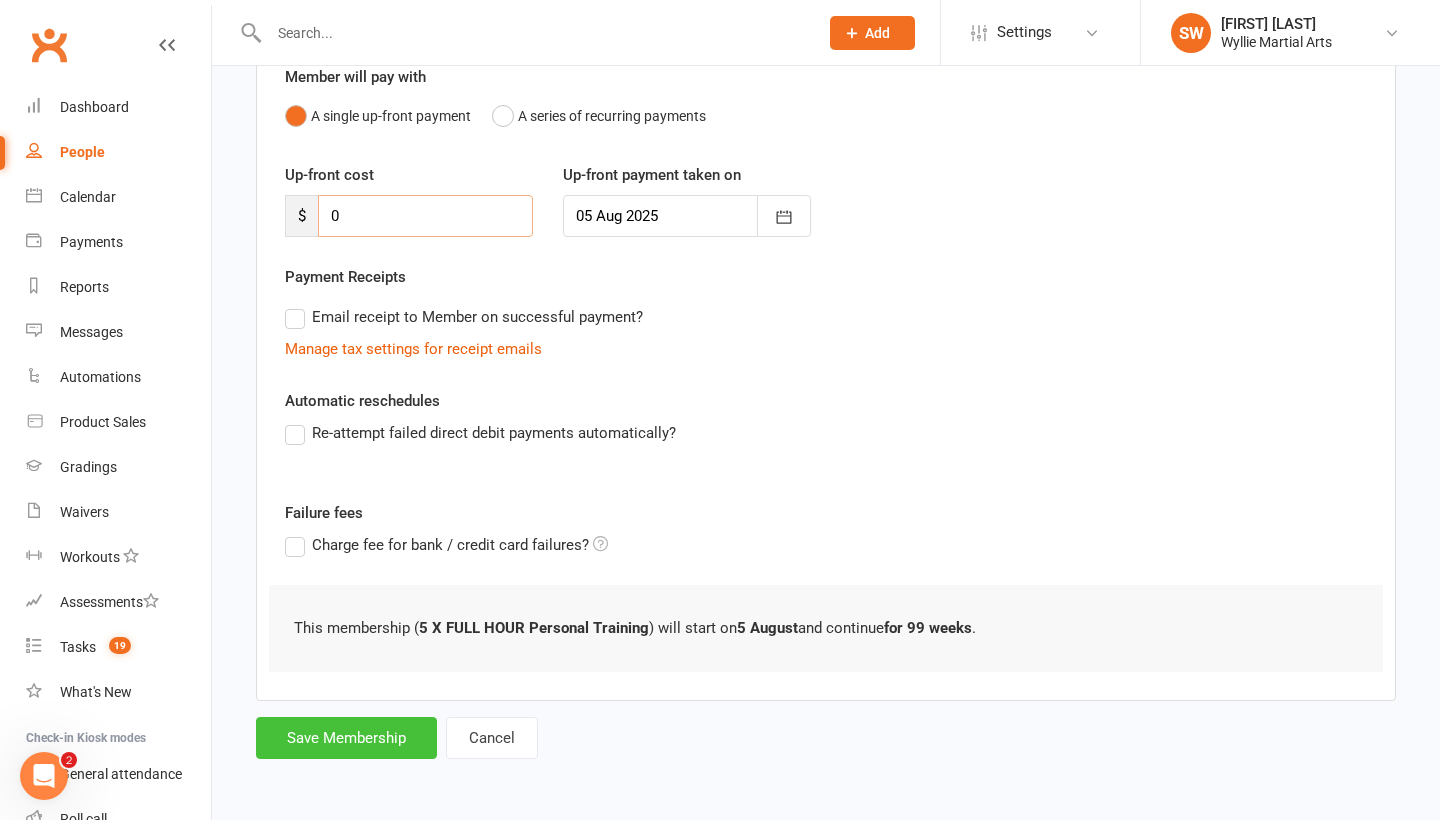 scroll, scrollTop: 205, scrollLeft: 0, axis: vertical 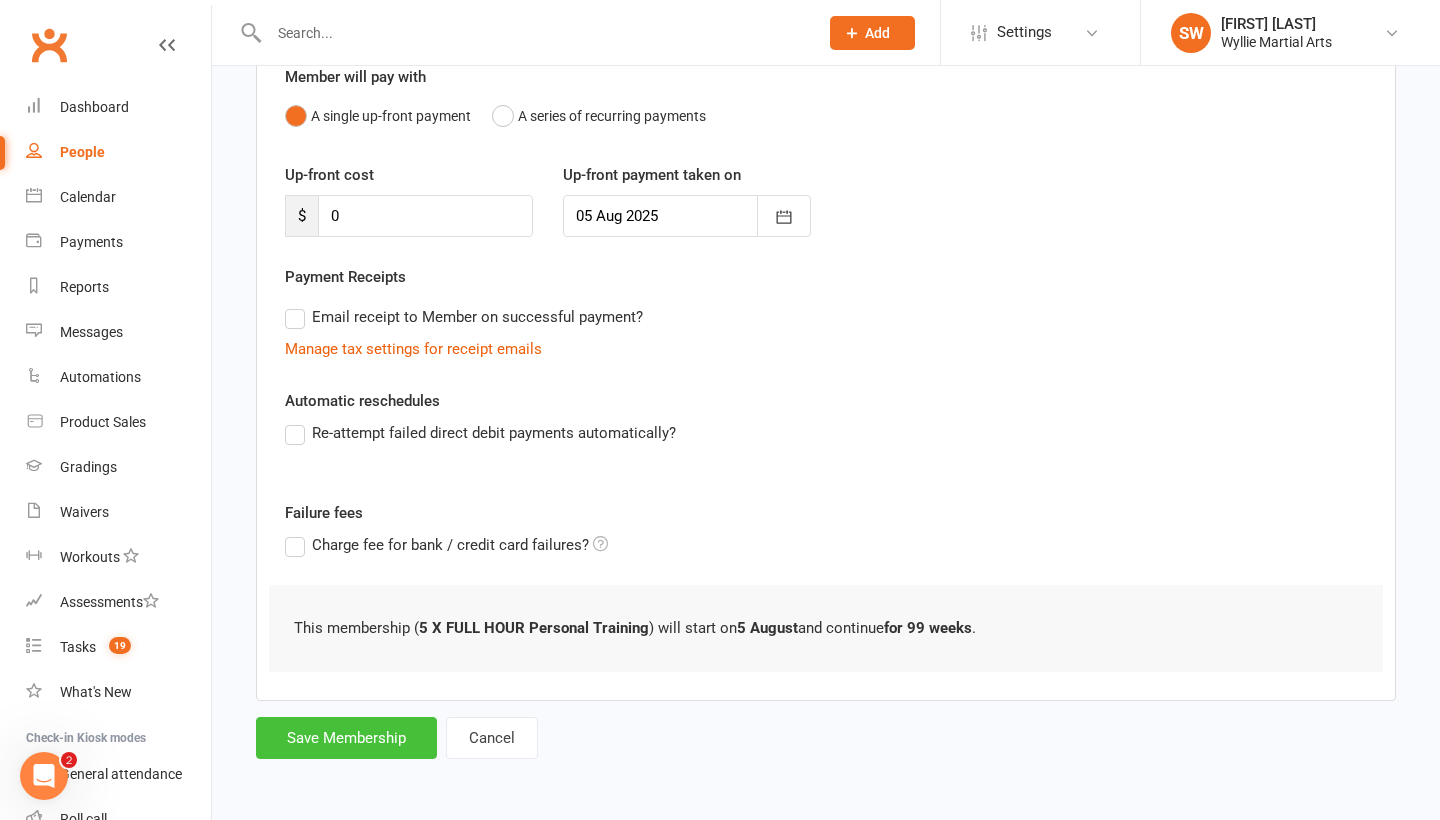 click on "Save Membership" at bounding box center [346, 738] 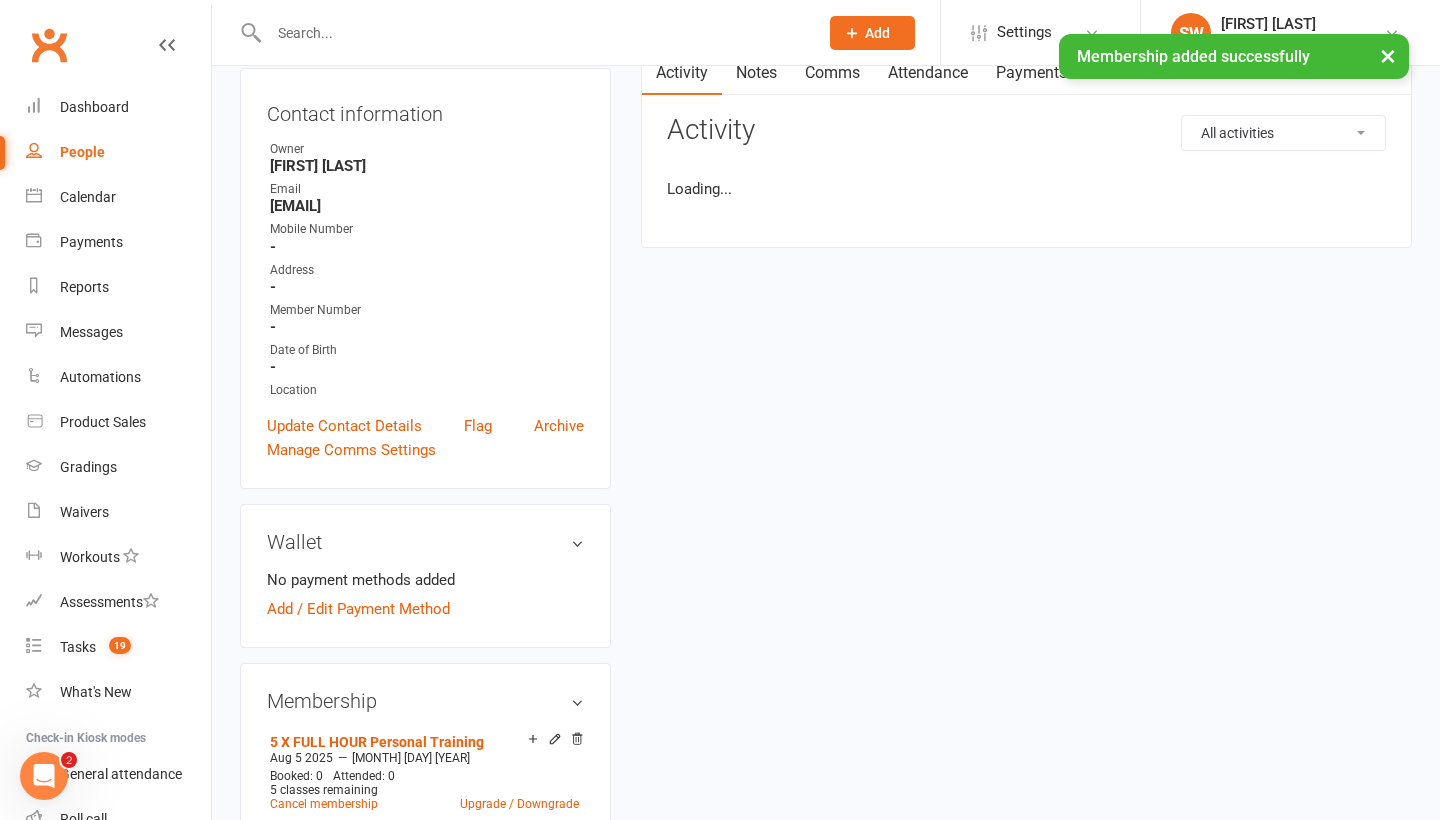 scroll, scrollTop: 0, scrollLeft: 0, axis: both 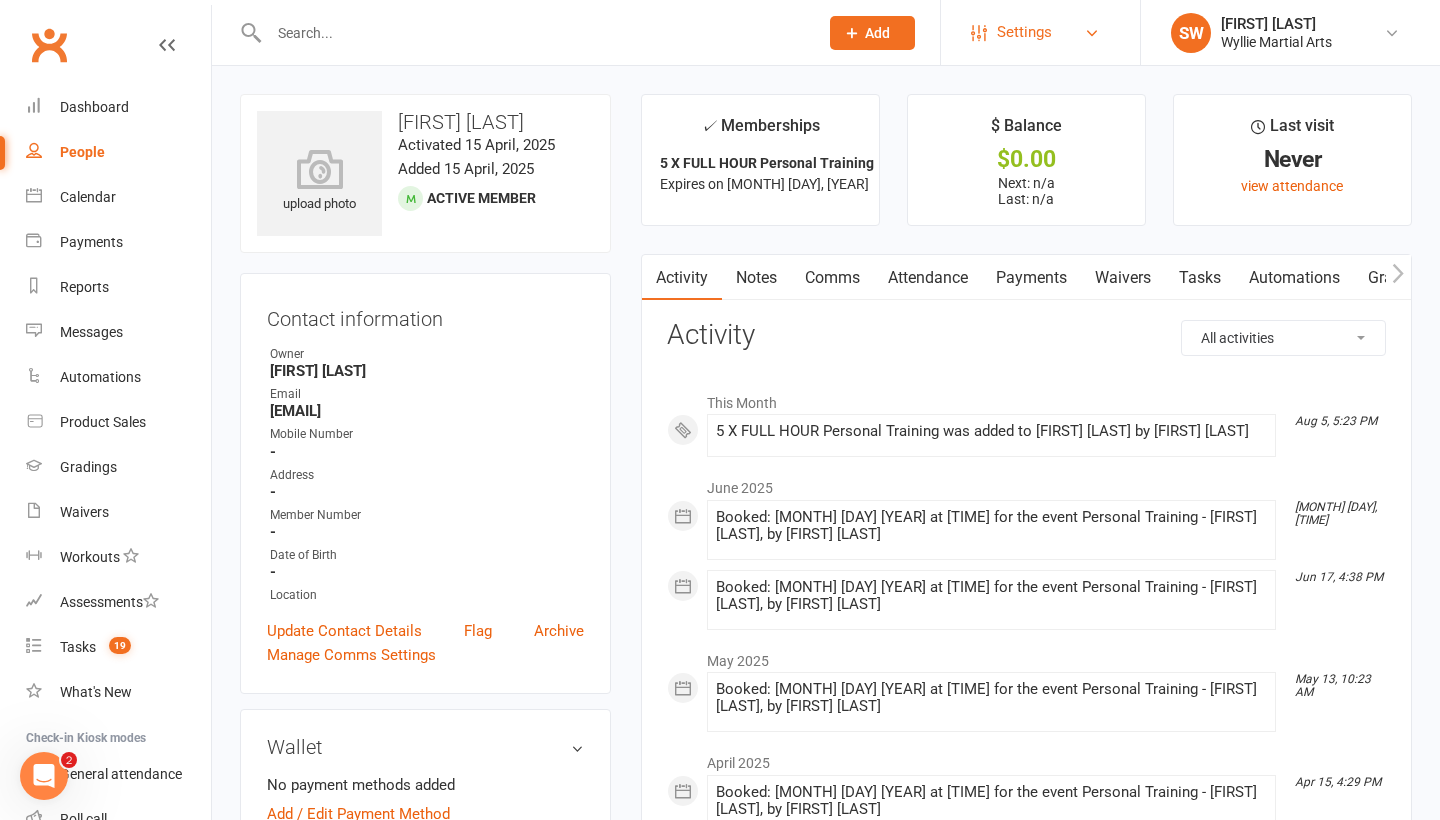 click on "Settings" at bounding box center [1024, 32] 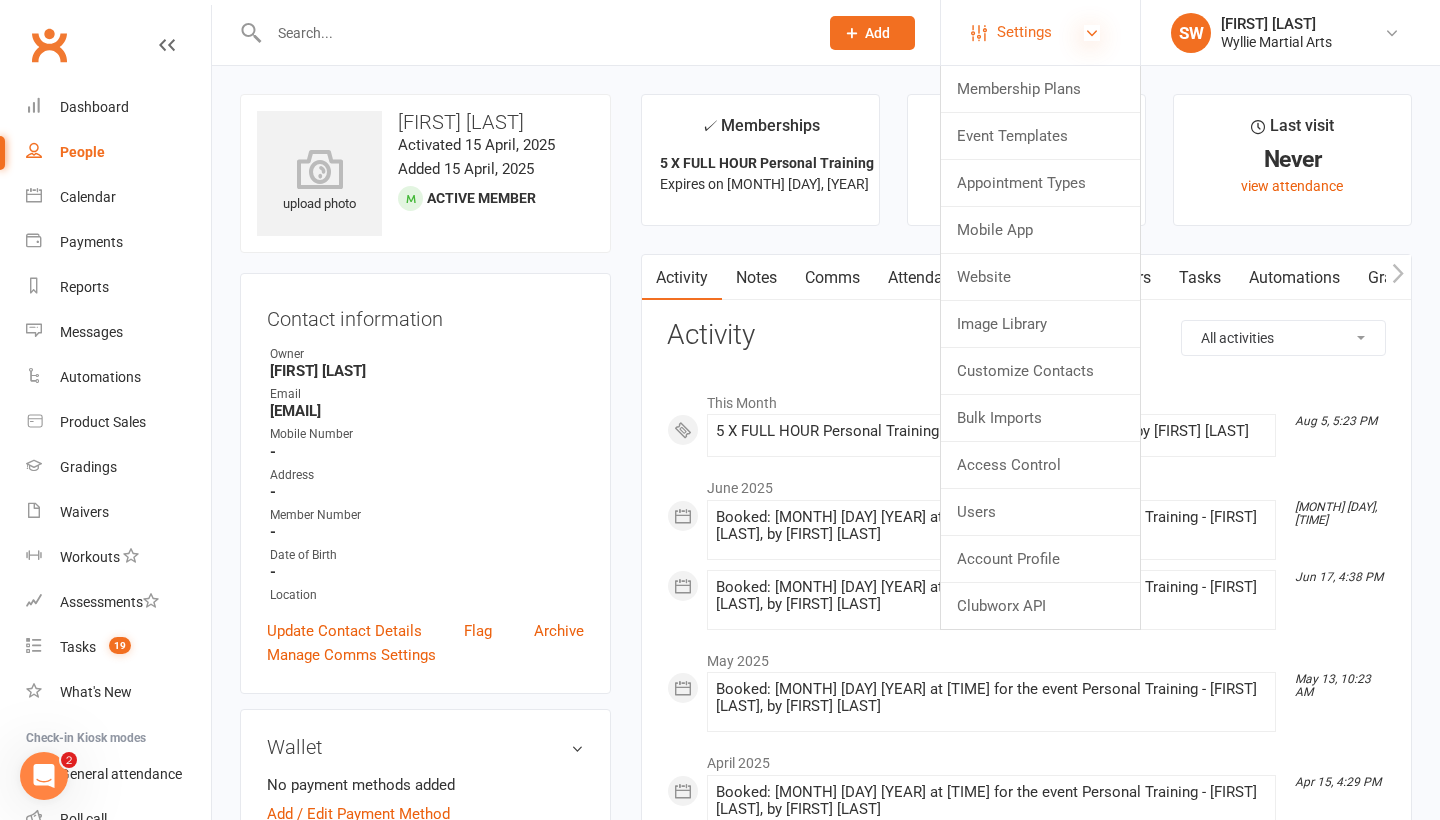 click at bounding box center [1092, 33] 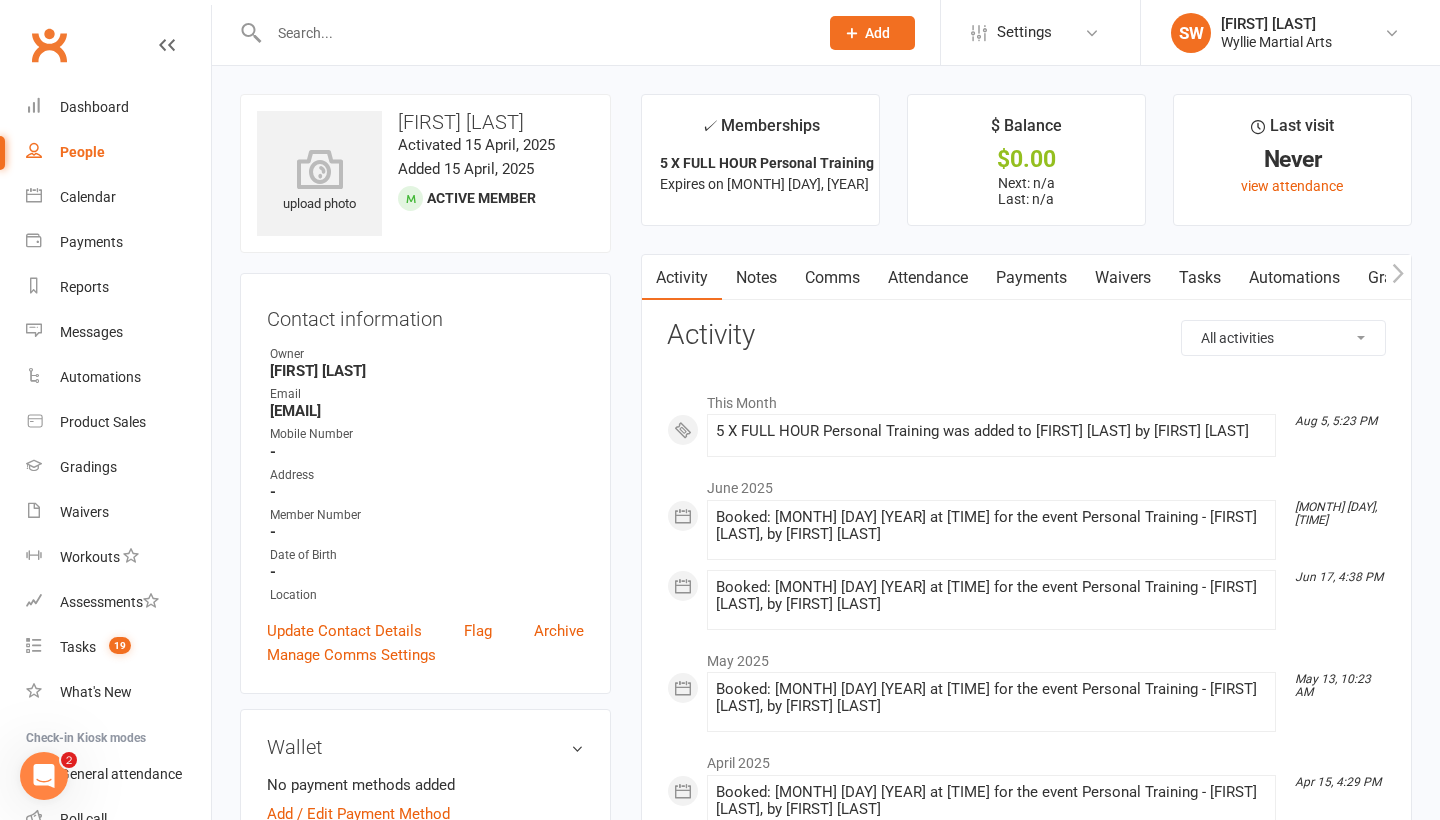 click on "Add" 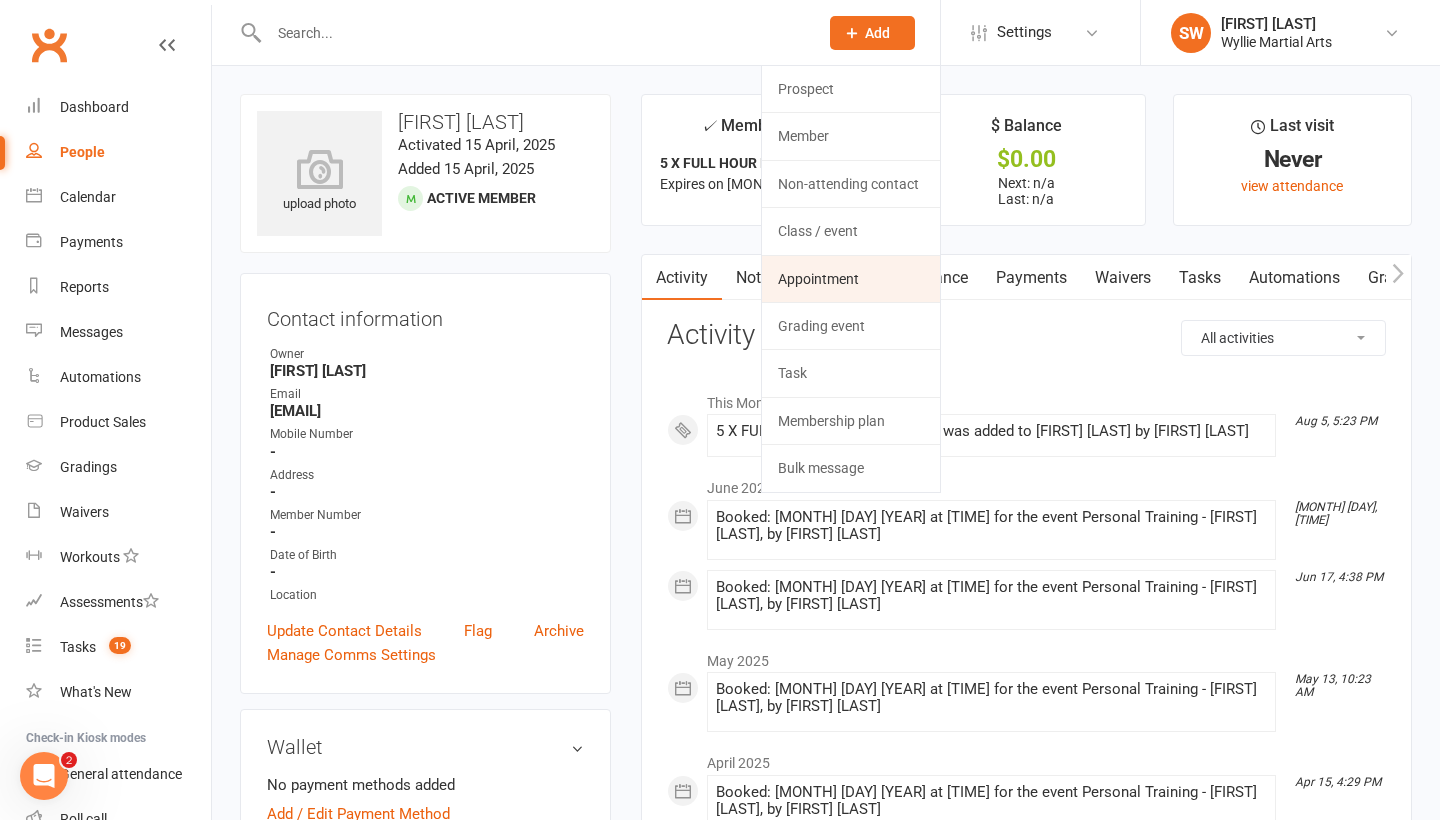 click on "Appointment" 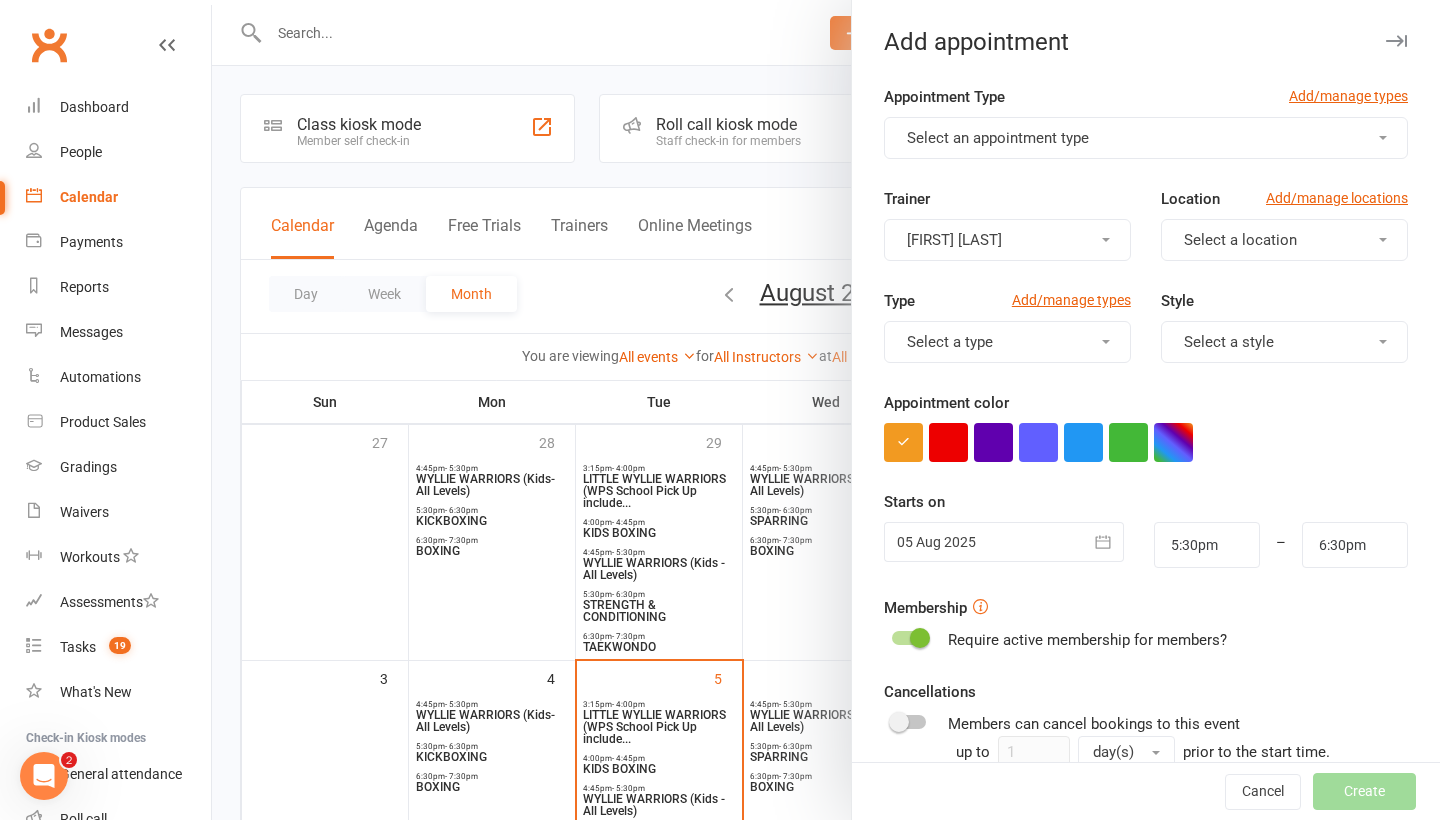 click on "Select an appointment type" at bounding box center (998, 138) 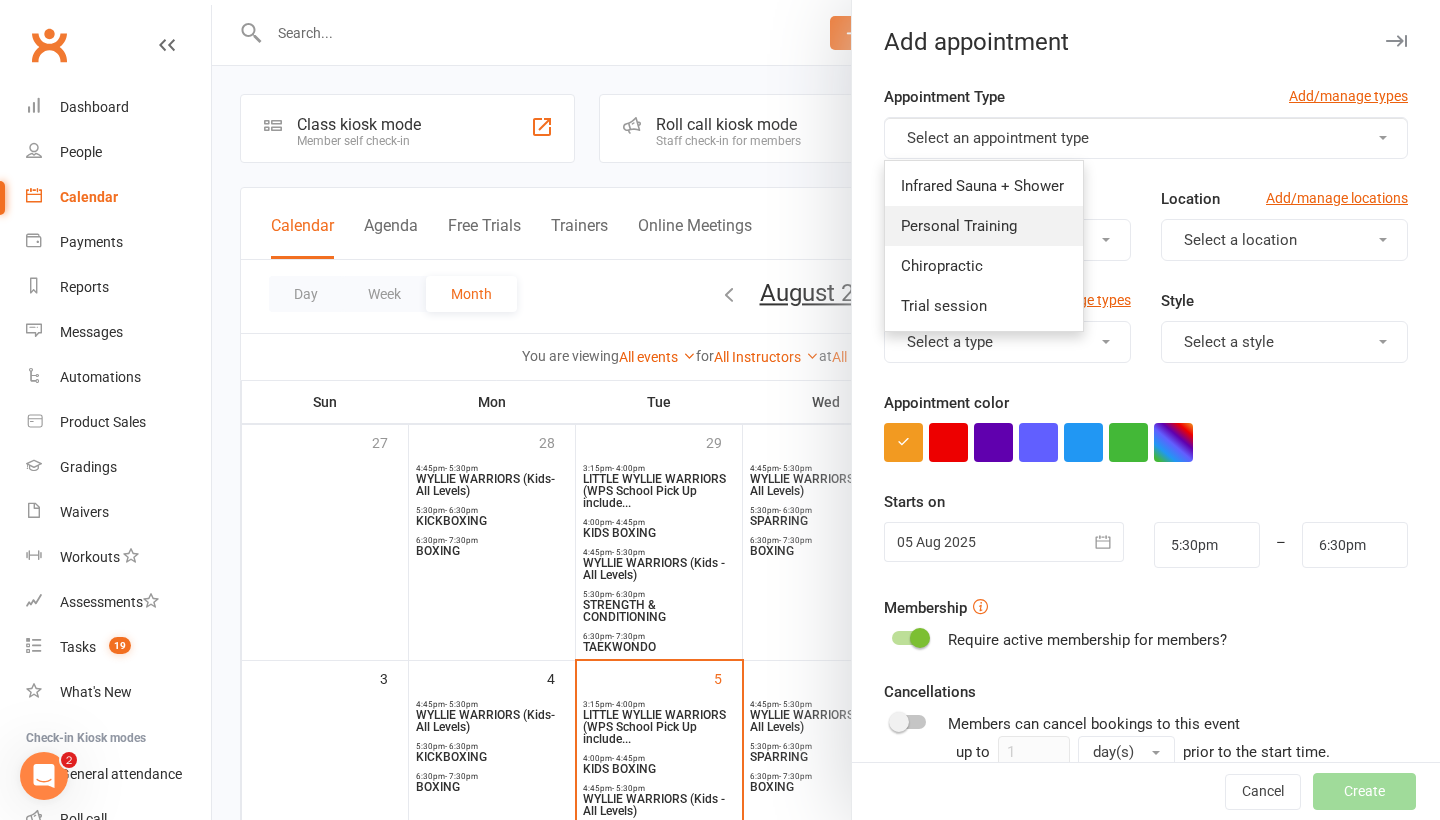 click on "Personal Training" at bounding box center (959, 226) 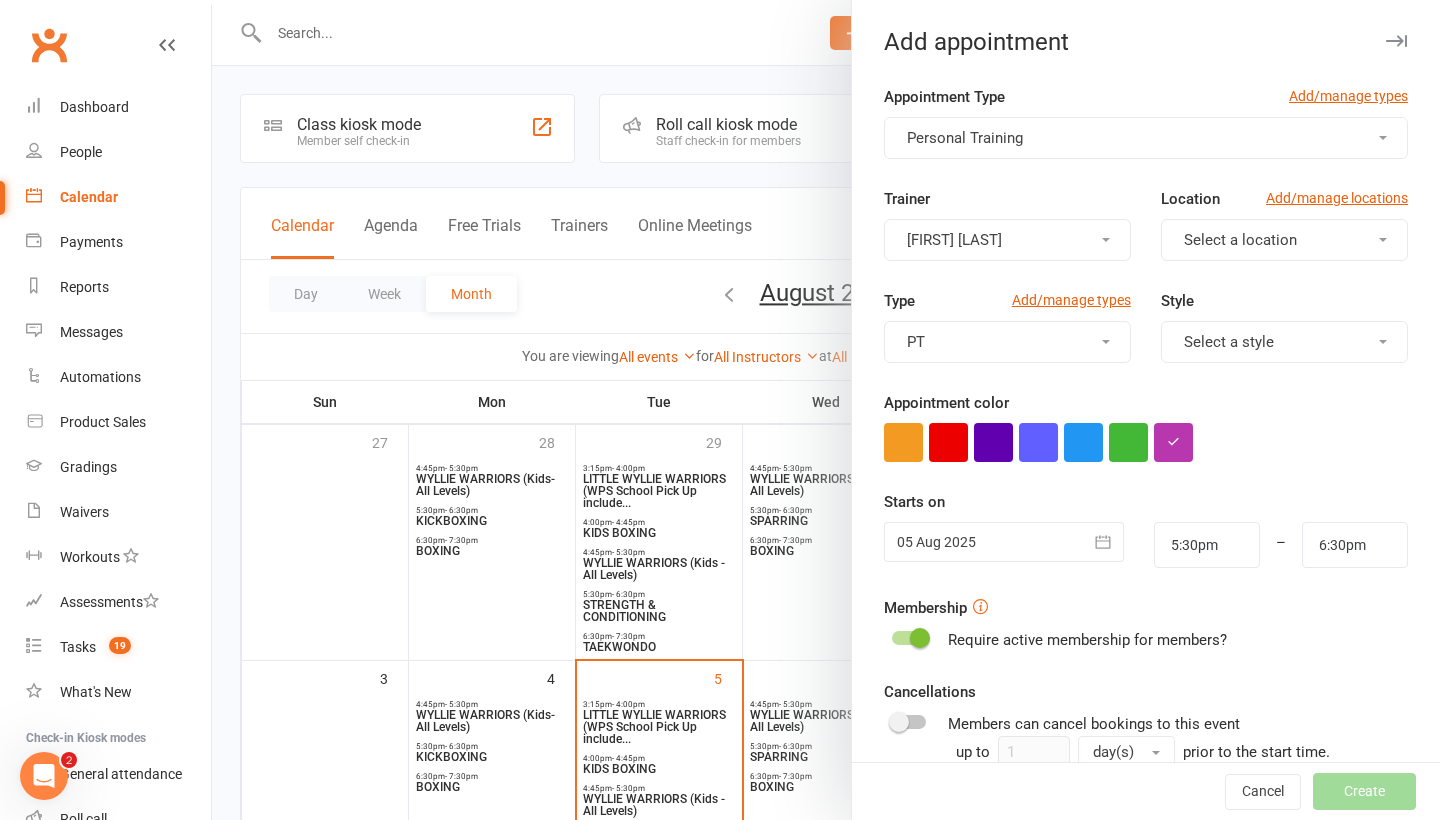 click 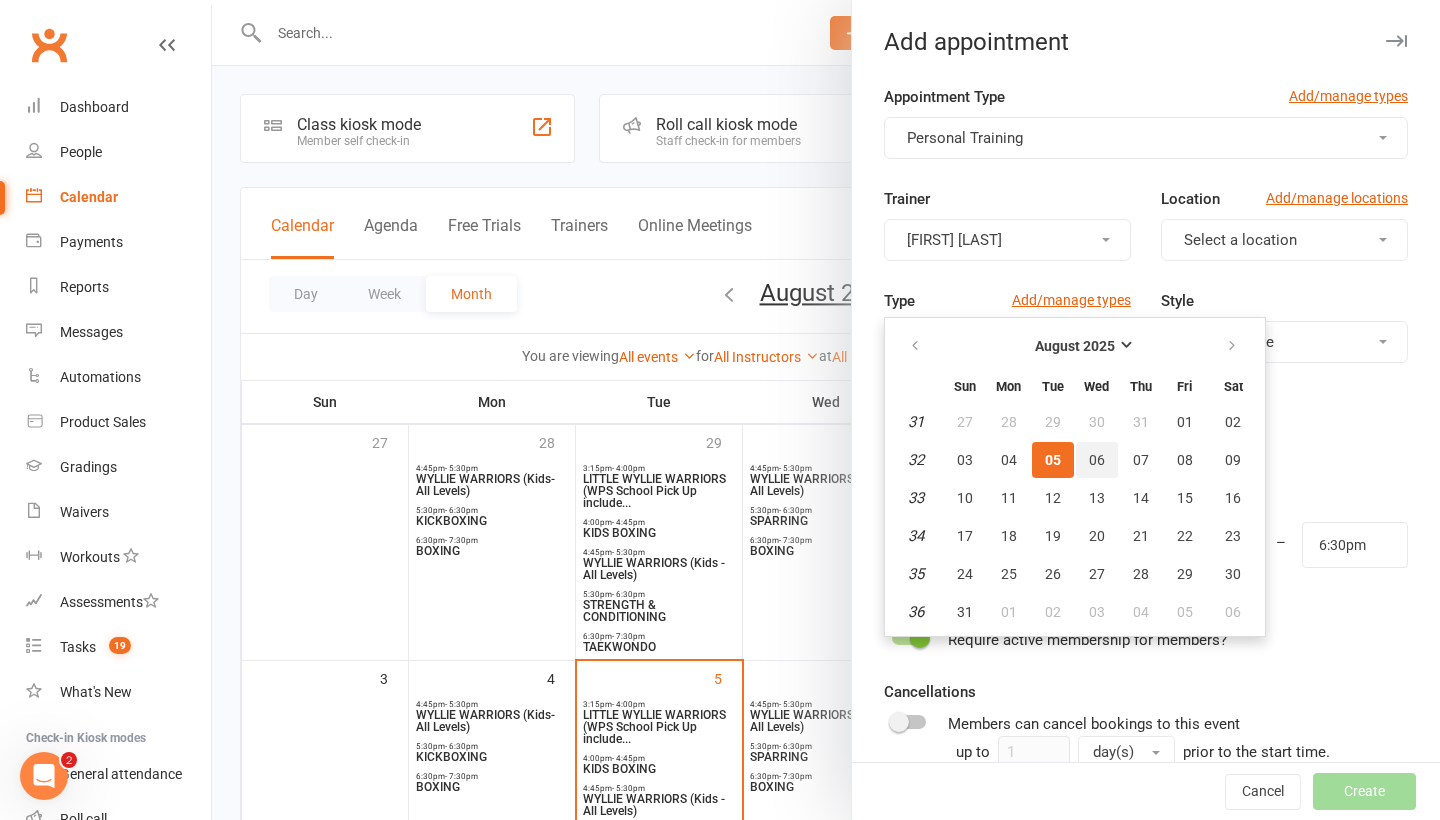 click on "06" at bounding box center [1097, 460] 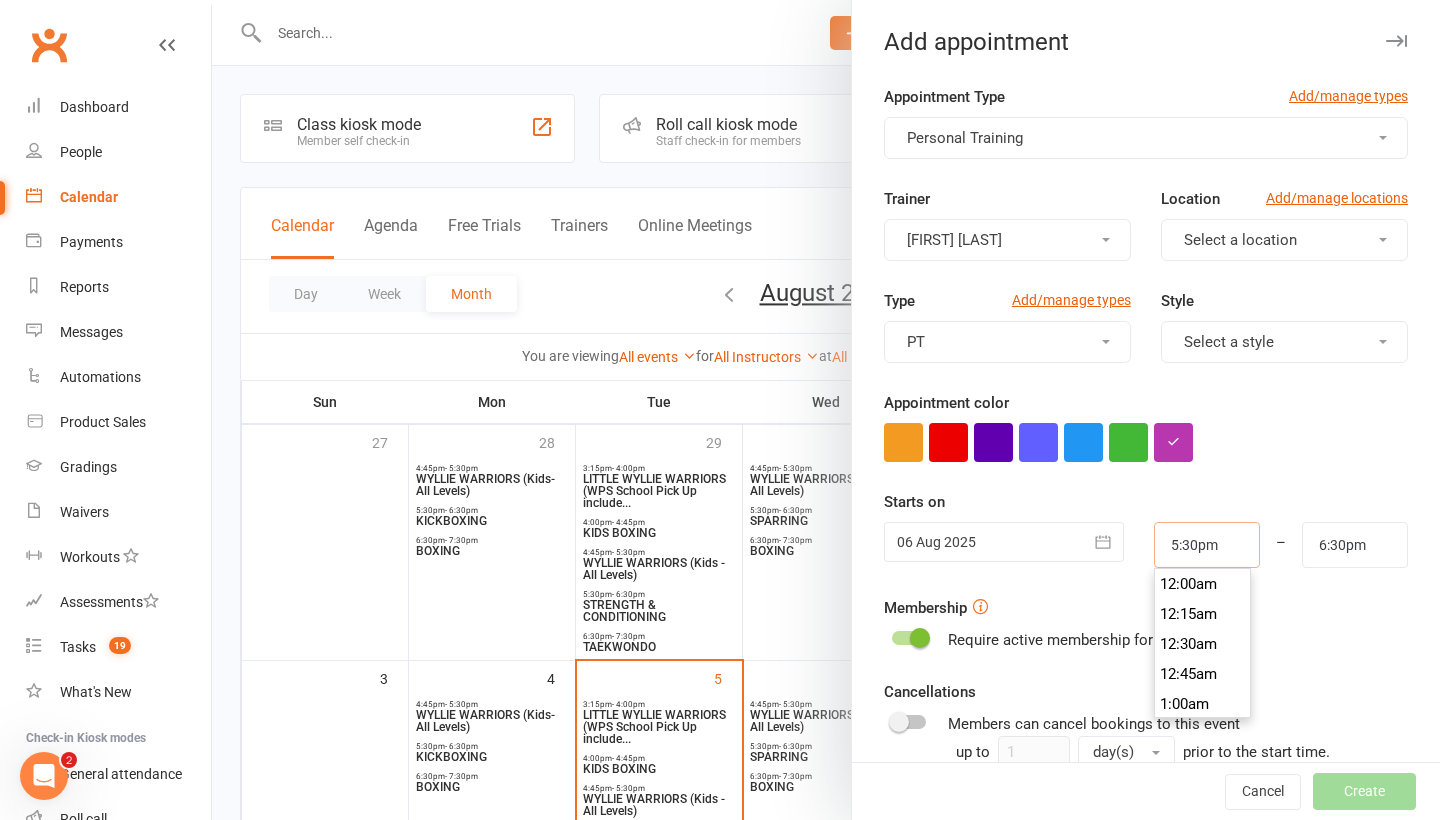 click on "5:30pm" at bounding box center (1207, 545) 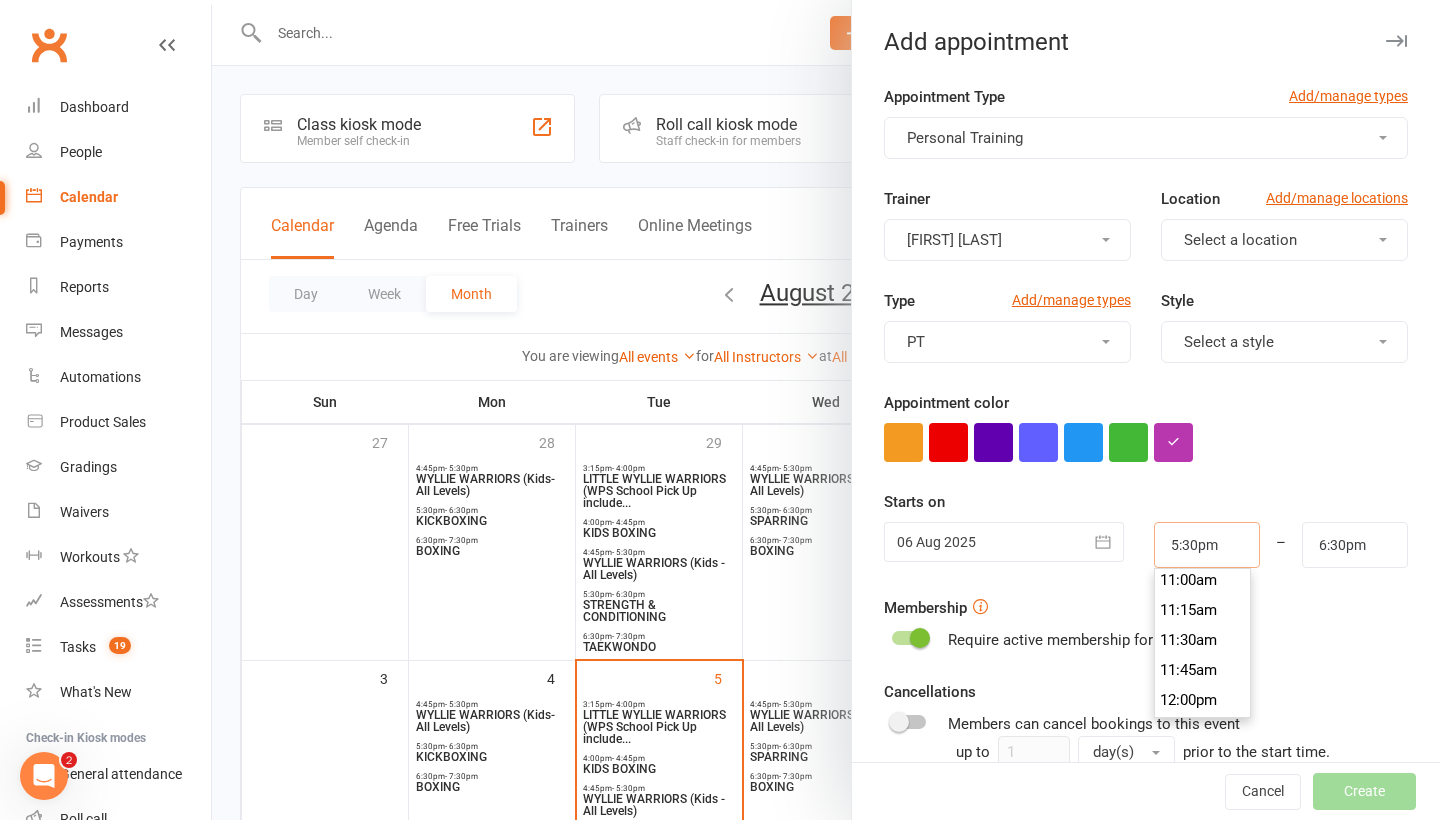 scroll, scrollTop: 1314, scrollLeft: 0, axis: vertical 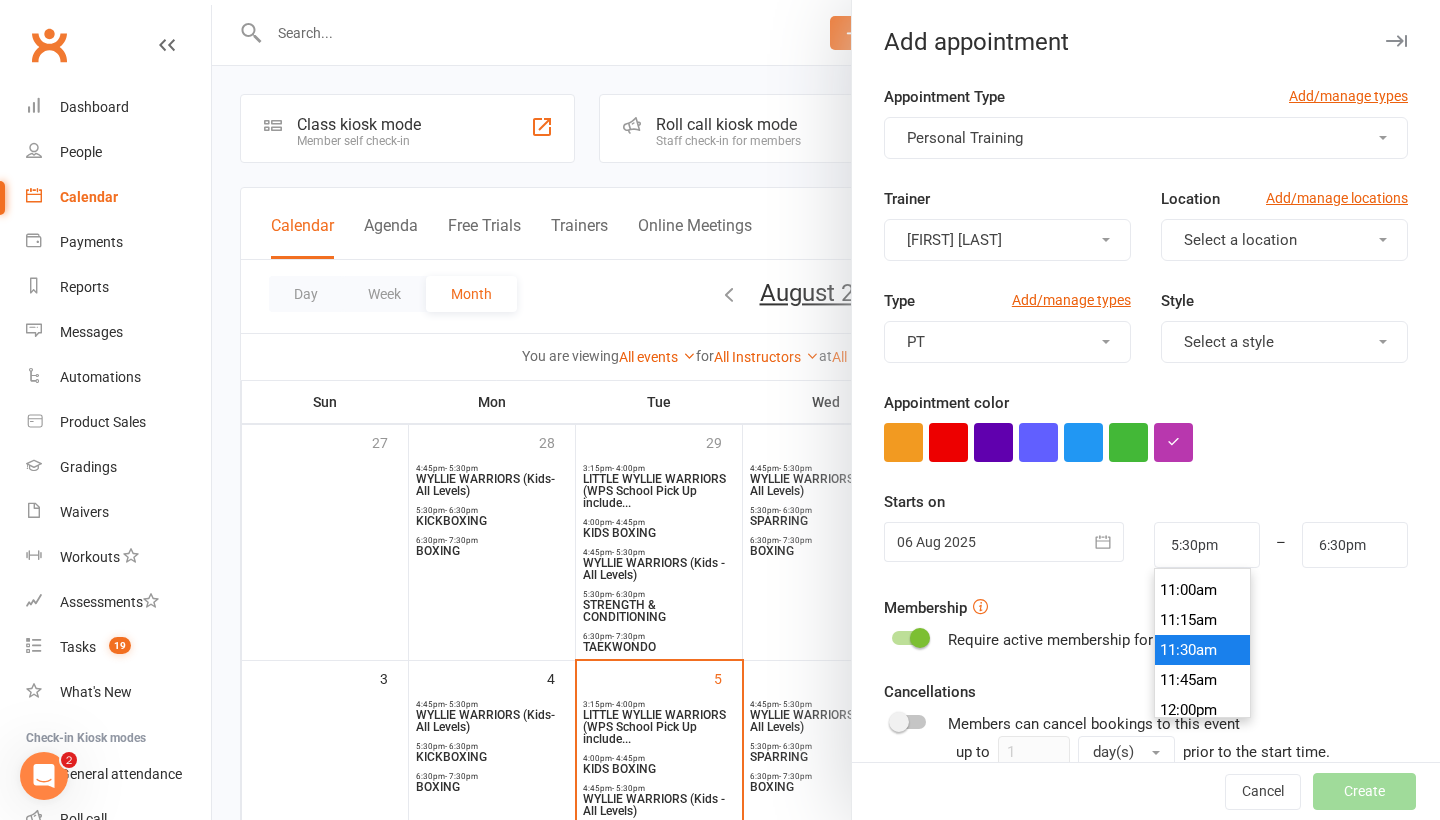 type on "11:30am" 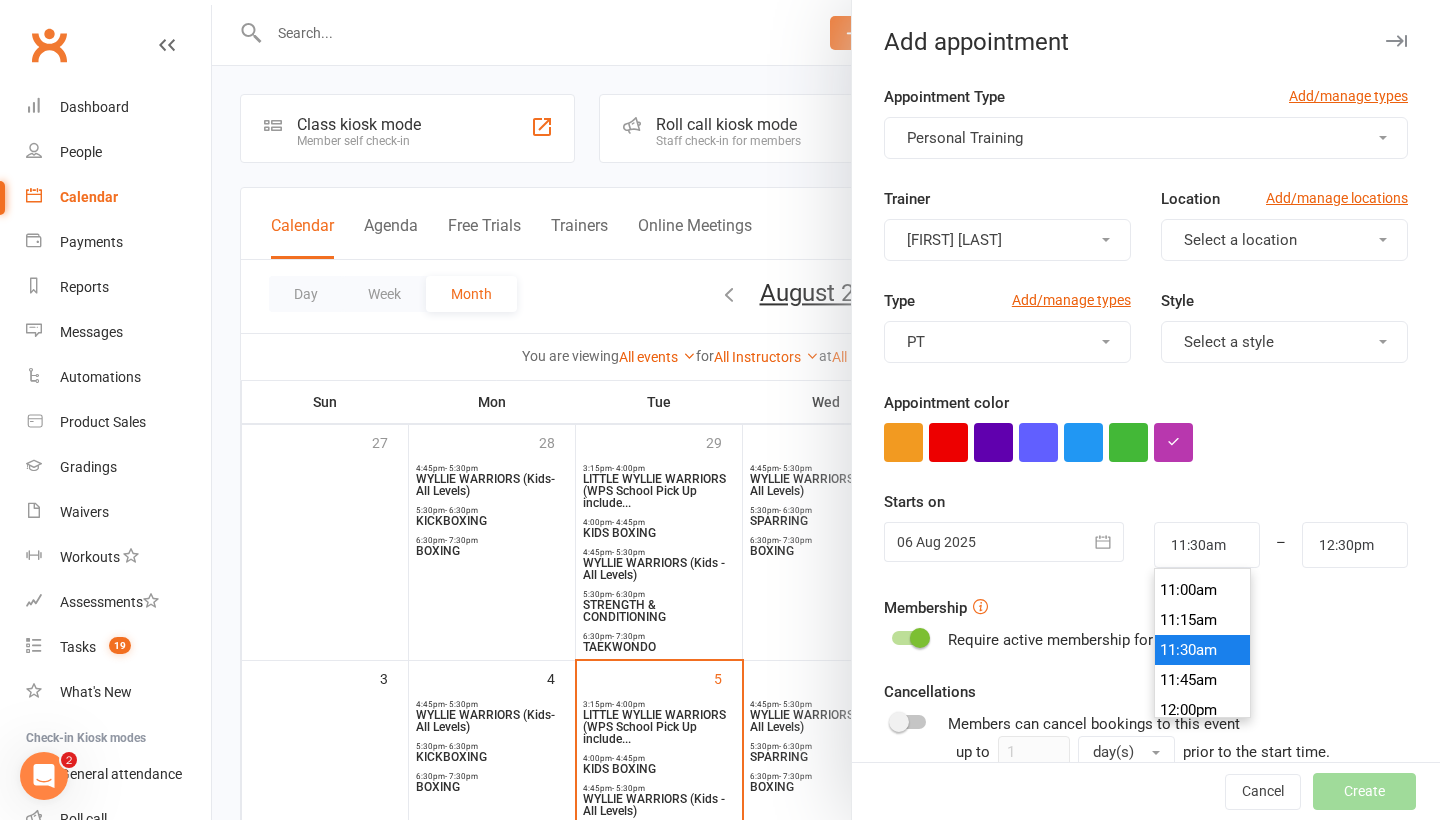 click on "11:30am" at bounding box center [1203, 650] 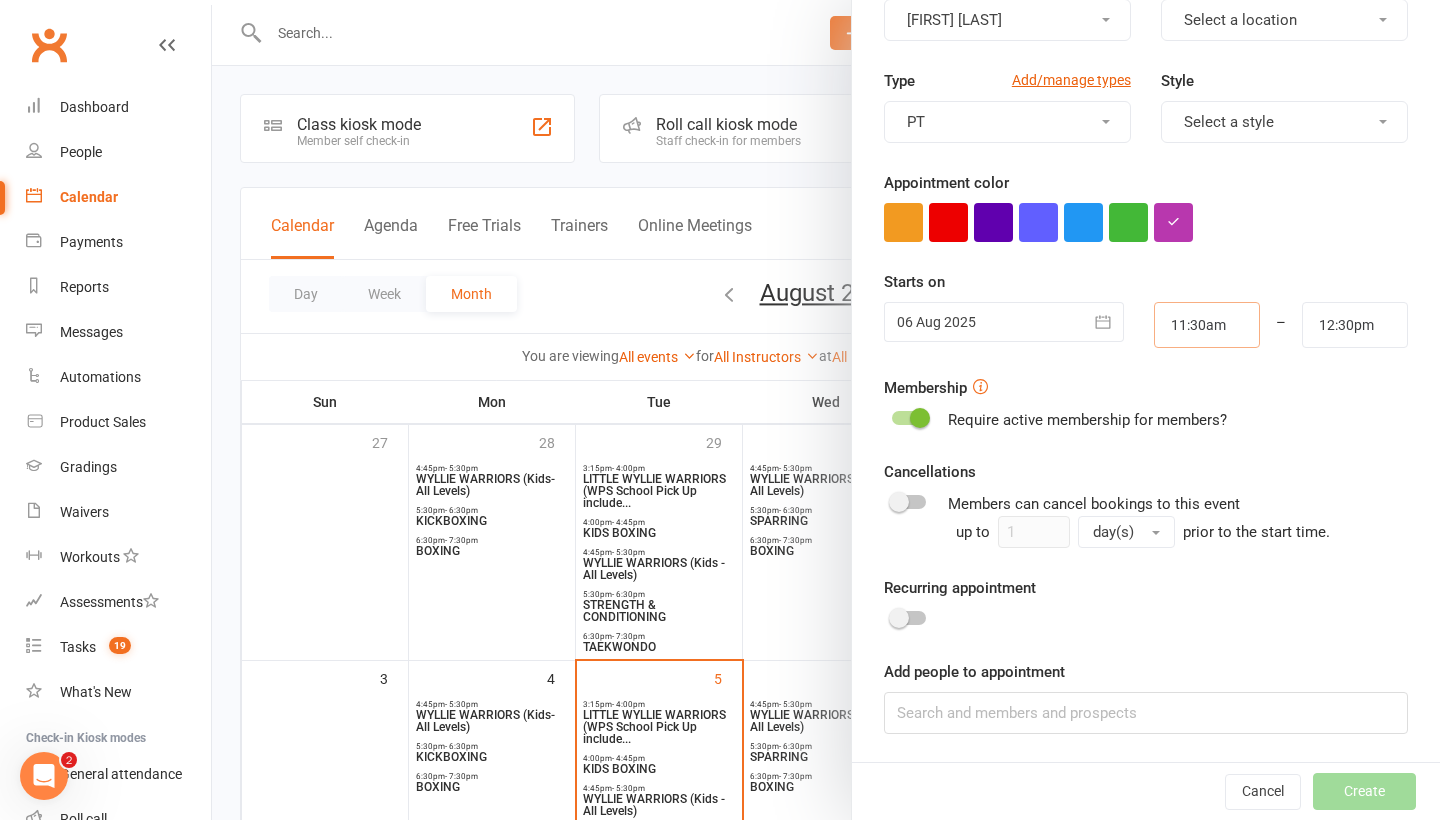 scroll, scrollTop: 219, scrollLeft: 0, axis: vertical 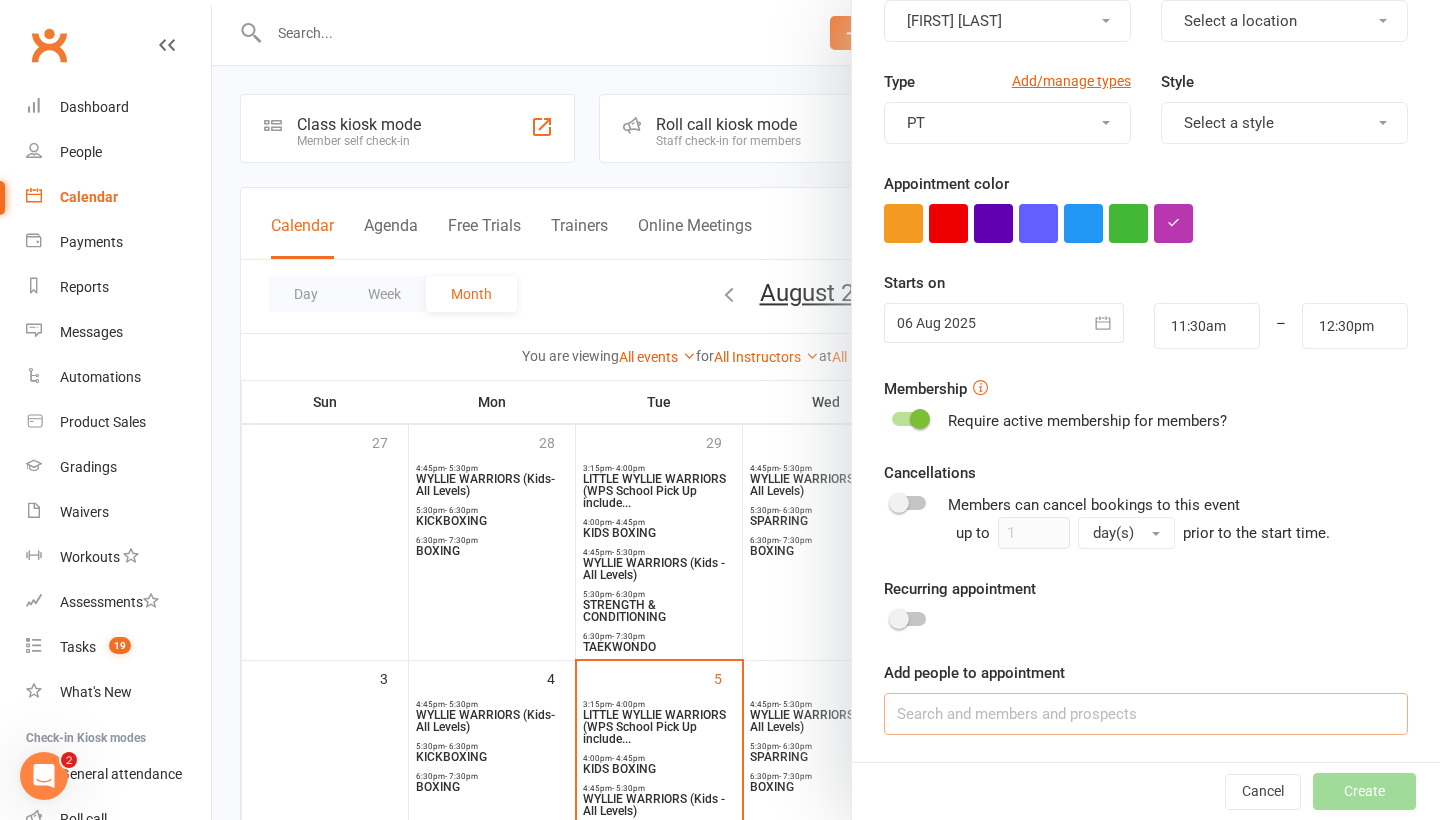 click at bounding box center [1146, 714] 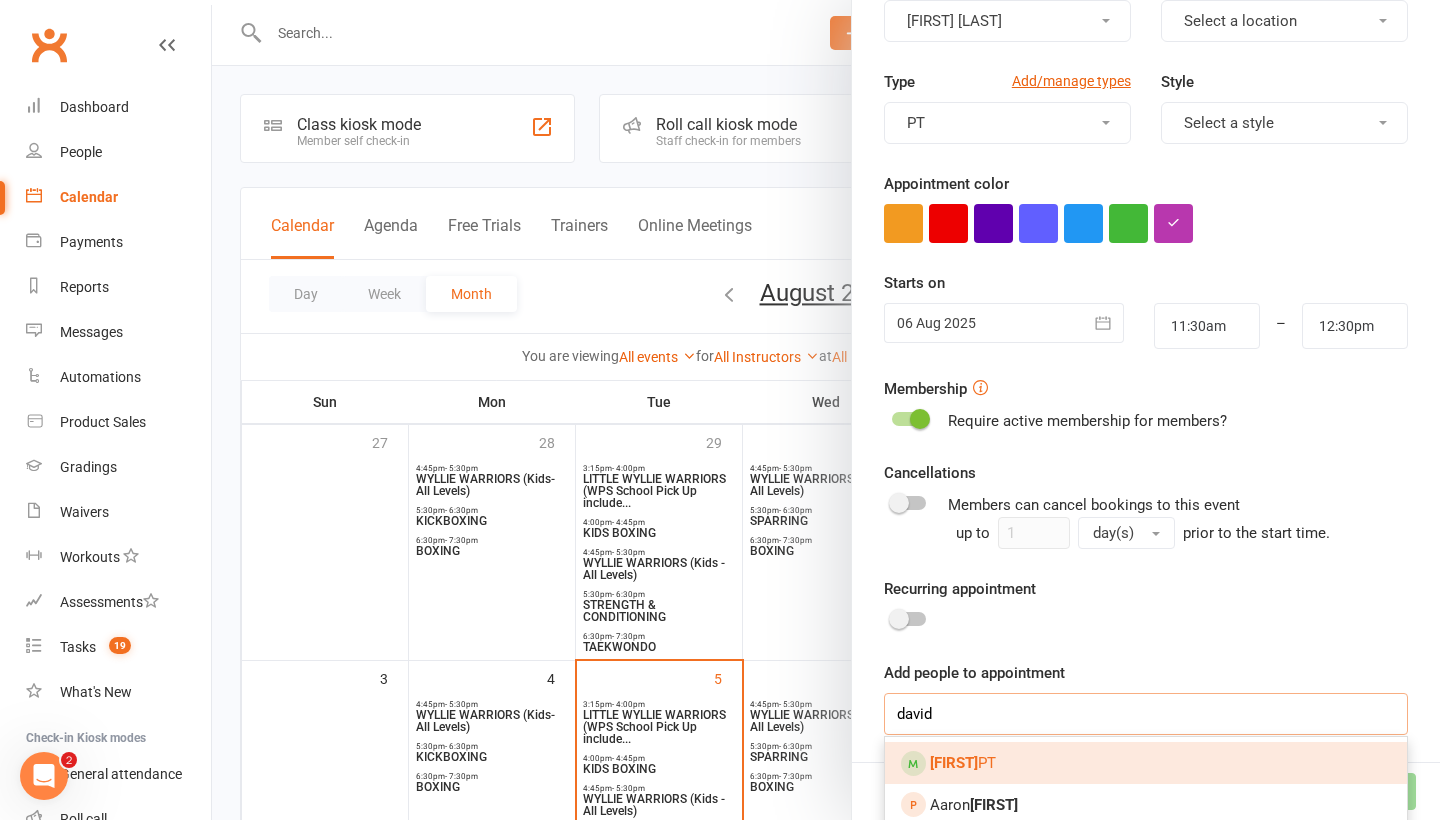 type on "[FIRST]" 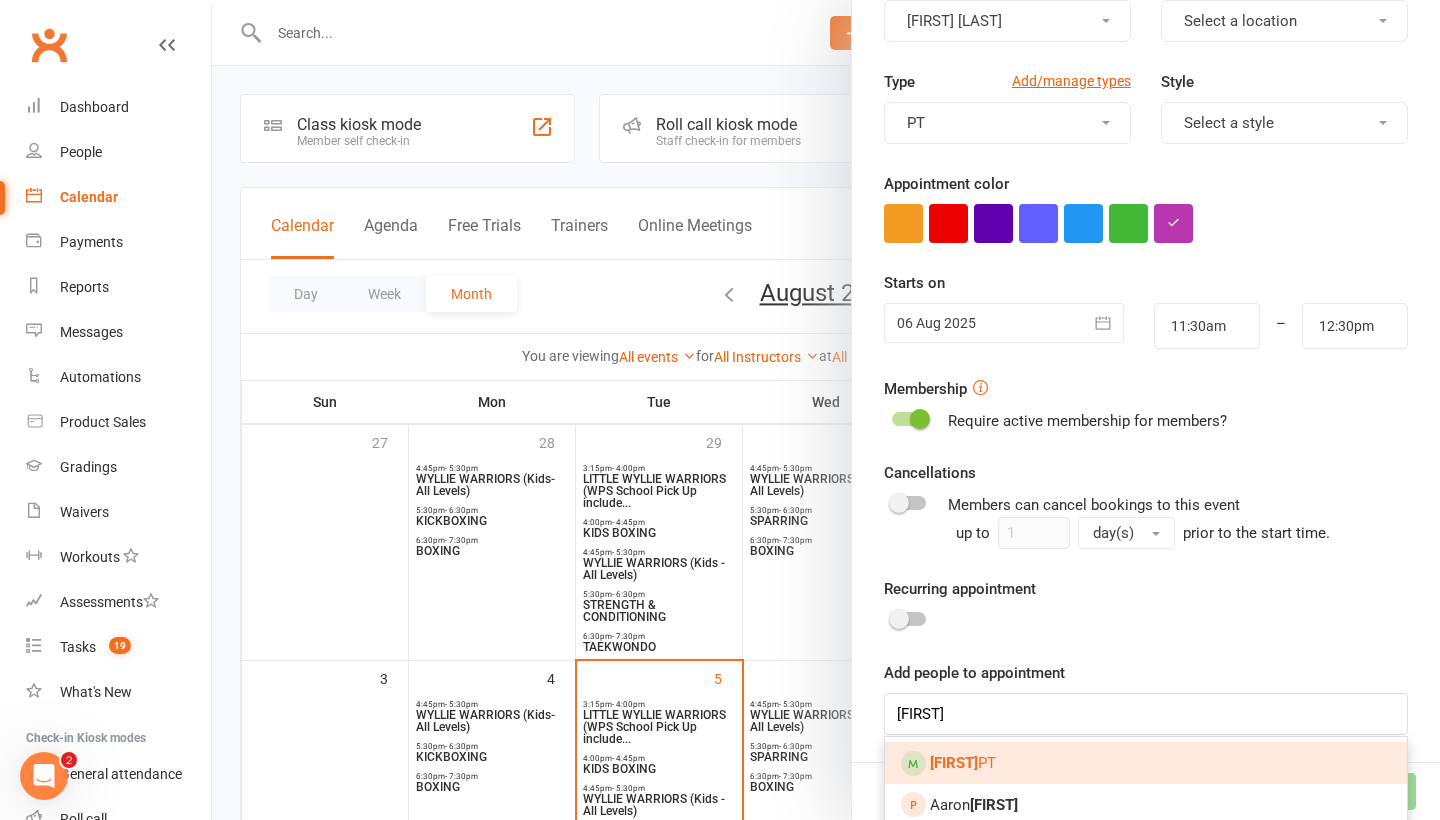 drag, startPoint x: 1023, startPoint y: 713, endPoint x: 1042, endPoint y: 770, distance: 60.083275 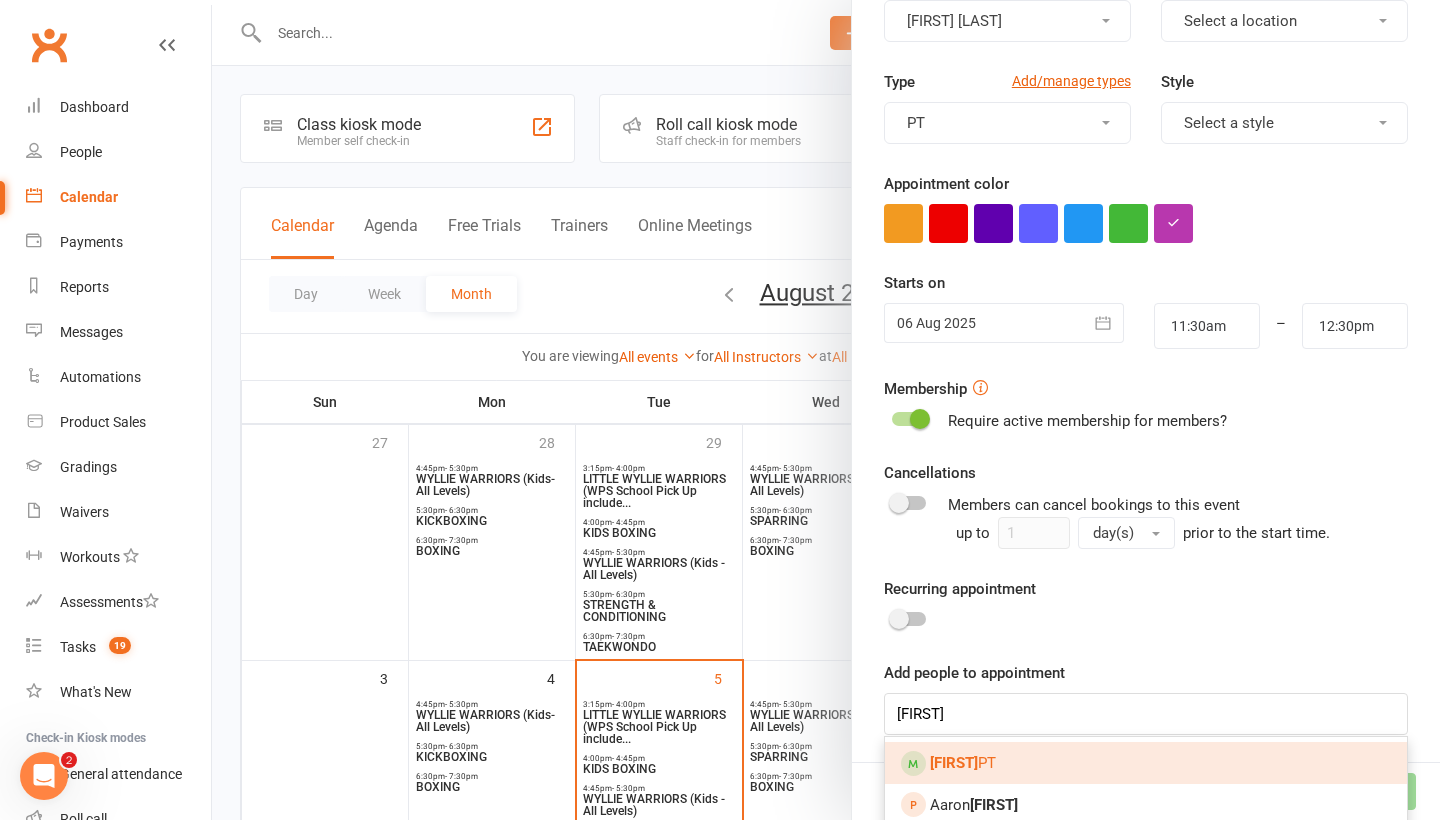 click on "[FIRST] [LAST]" at bounding box center [1146, 763] 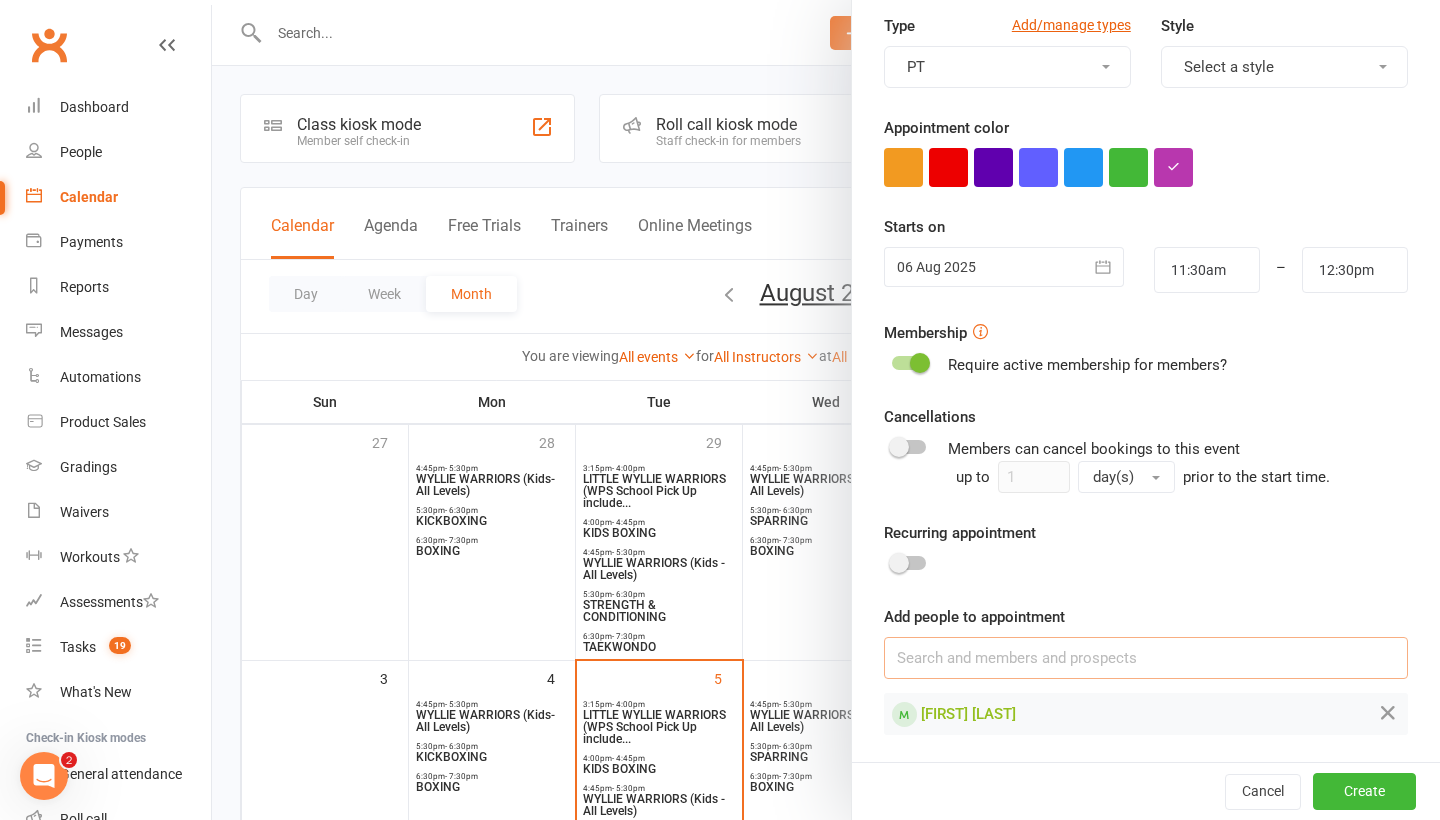 scroll, scrollTop: 275, scrollLeft: 0, axis: vertical 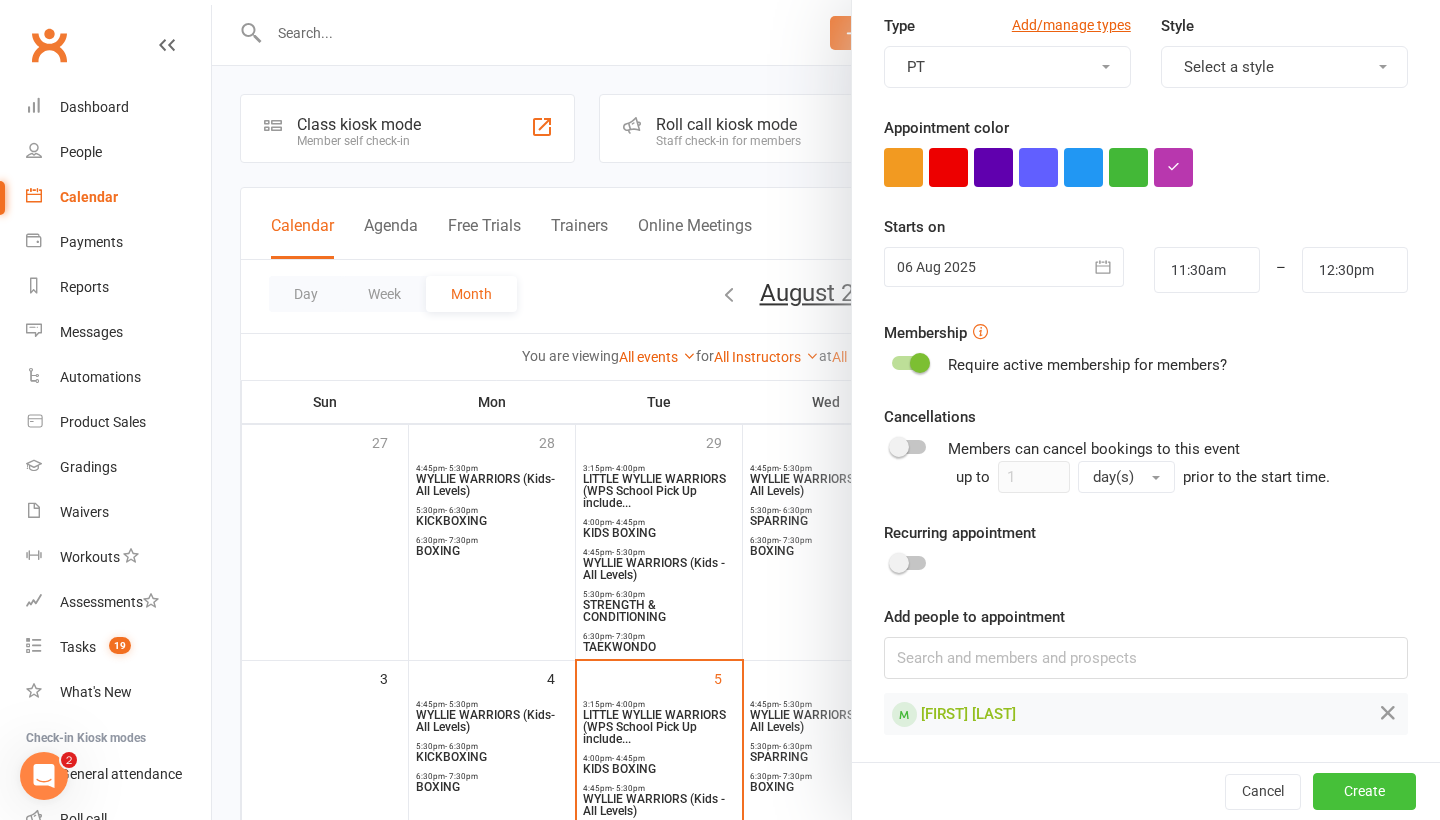 click on "Create" at bounding box center [1364, 792] 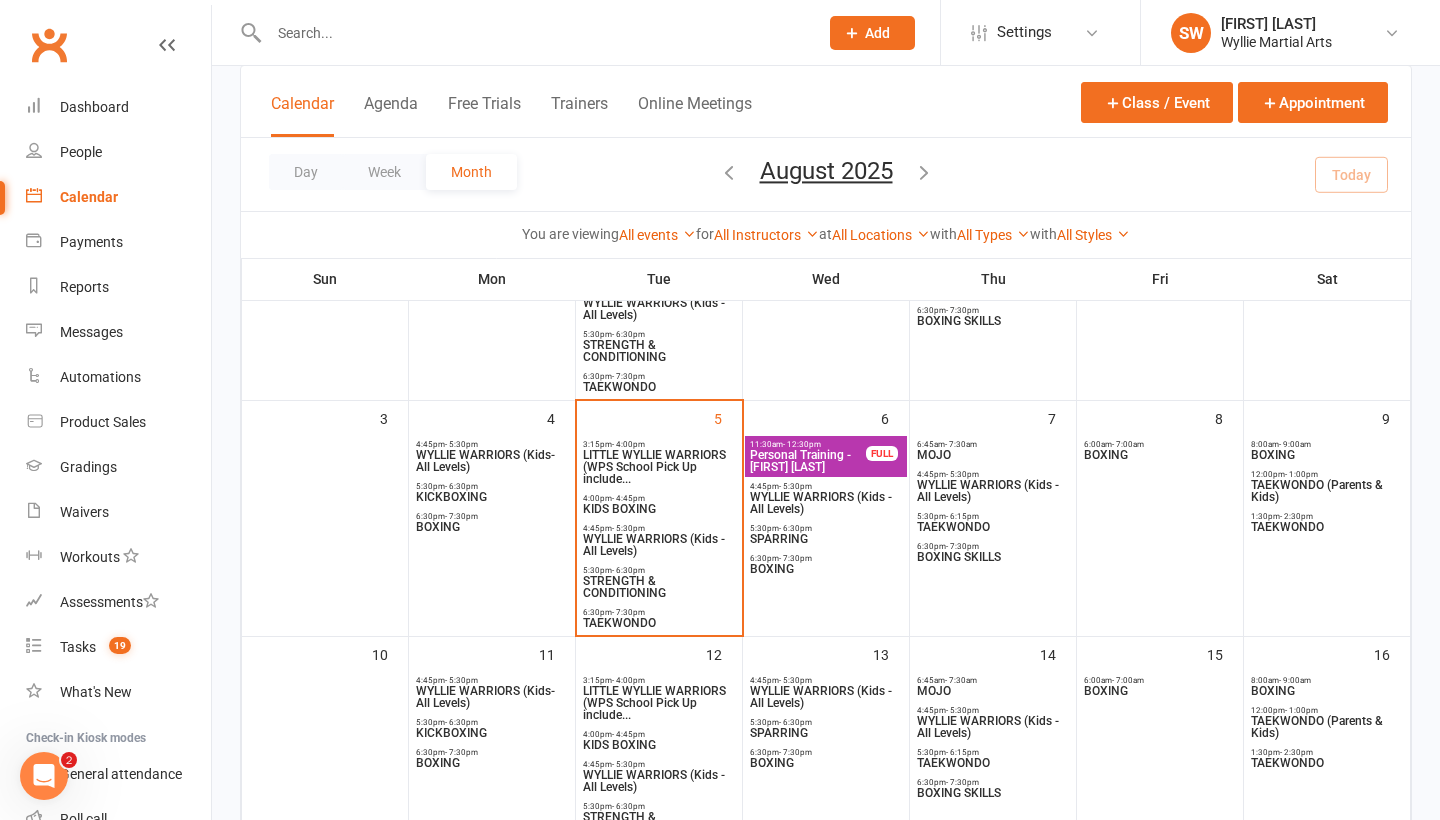 scroll, scrollTop: 260, scrollLeft: 0, axis: vertical 